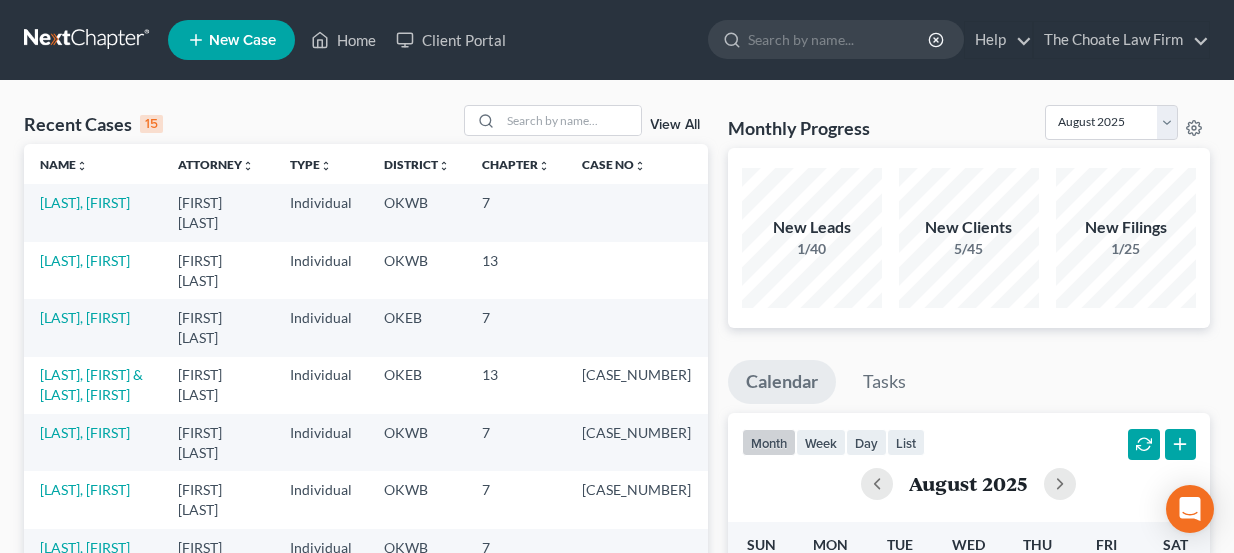 scroll, scrollTop: 0, scrollLeft: 0, axis: both 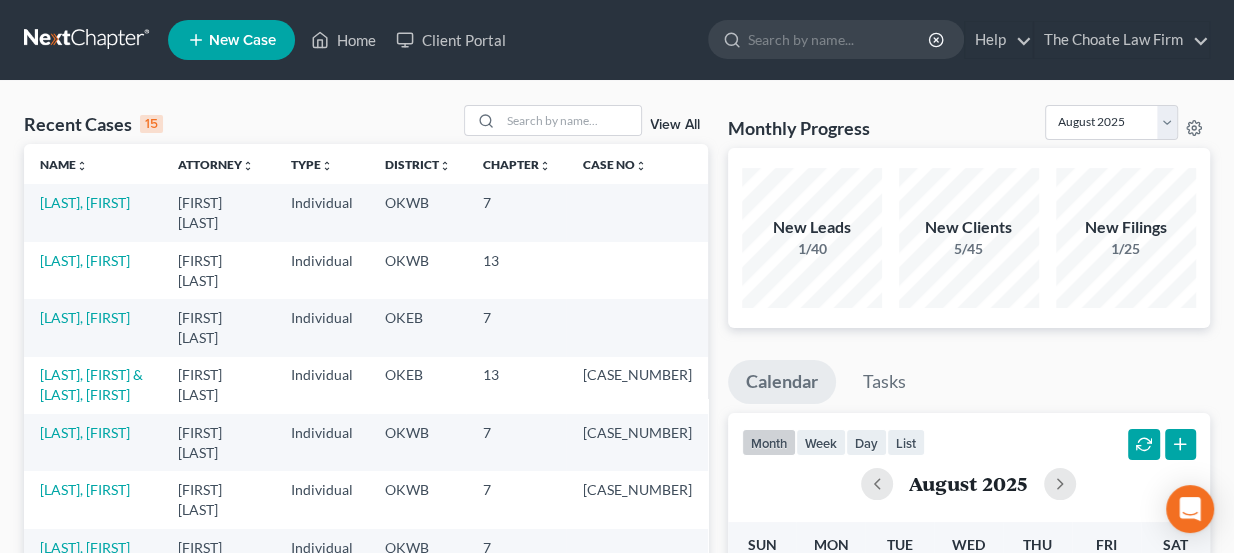 click at bounding box center (88, 40) 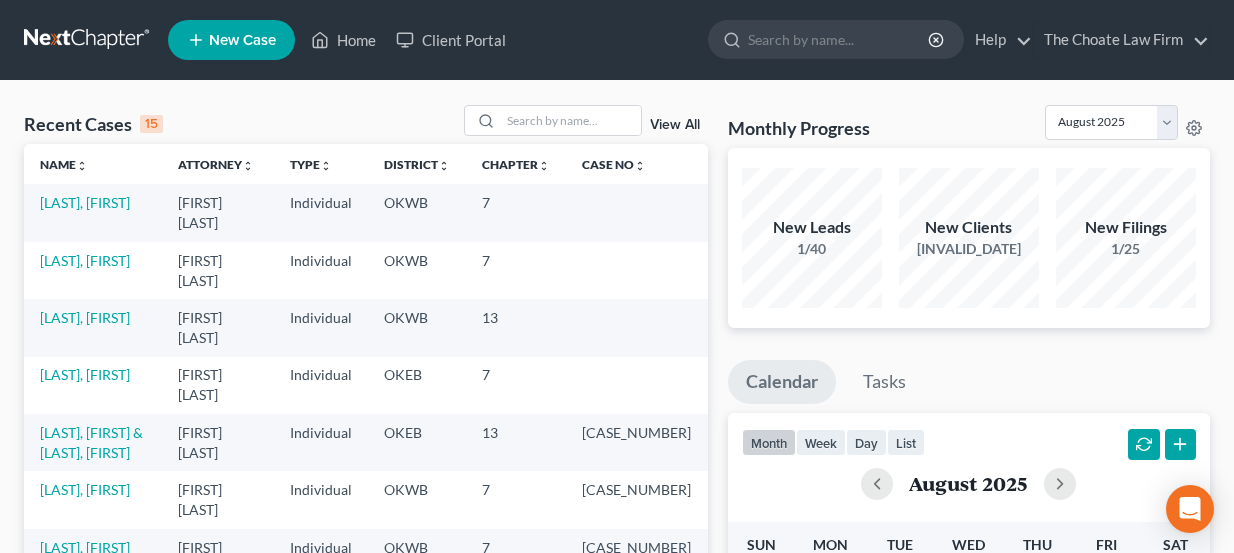 scroll, scrollTop: 0, scrollLeft: 0, axis: both 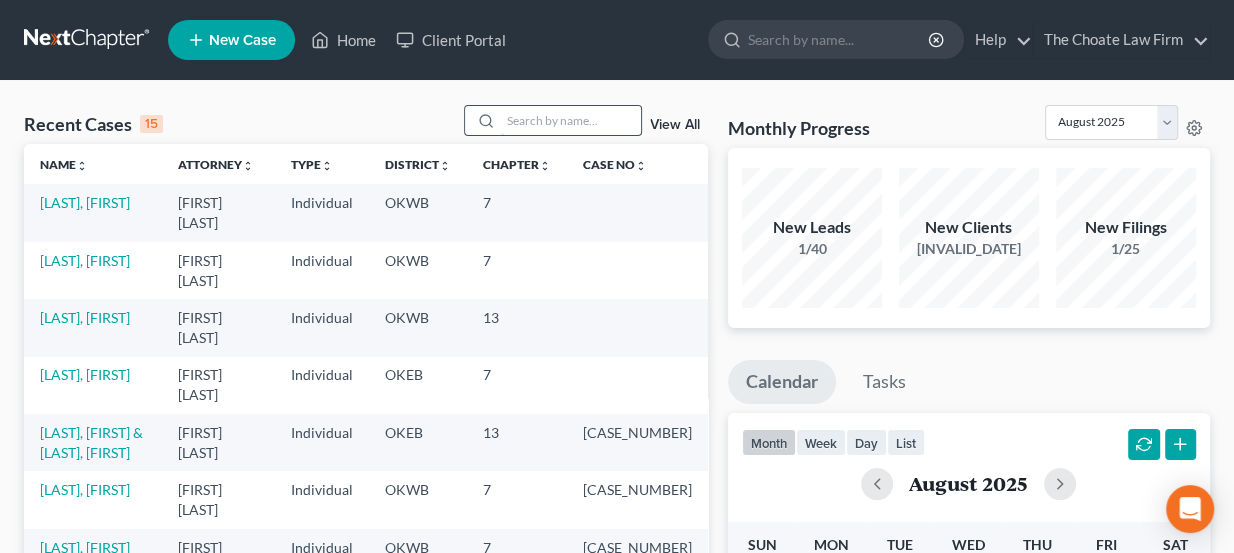 click at bounding box center (571, 120) 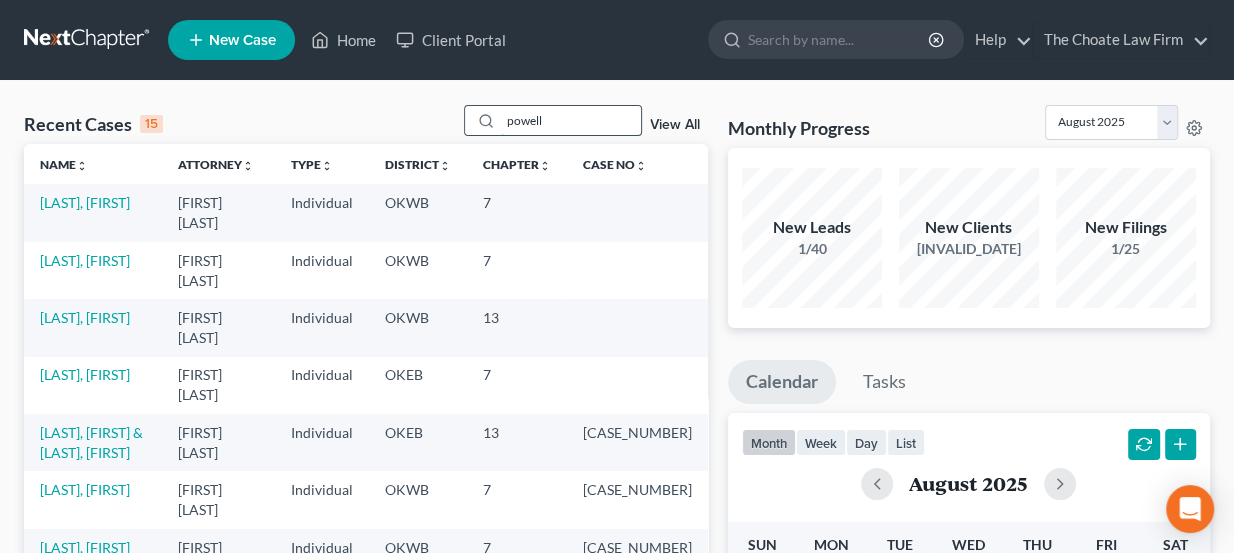 type on "powell" 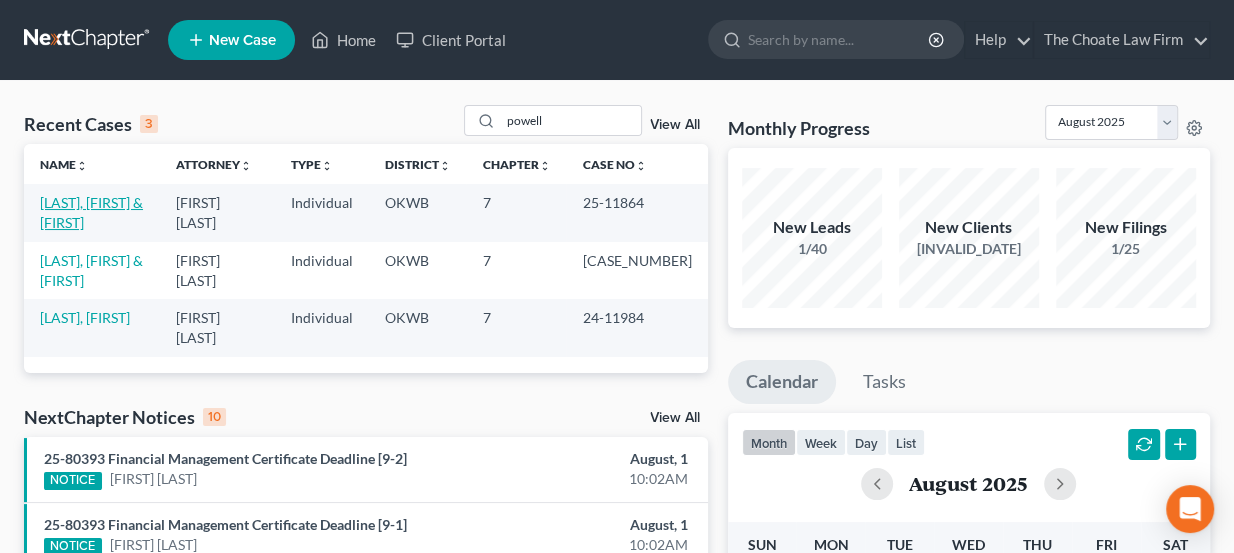 click on "[LAST], [FIRST] & [FIRST]" at bounding box center [91, 212] 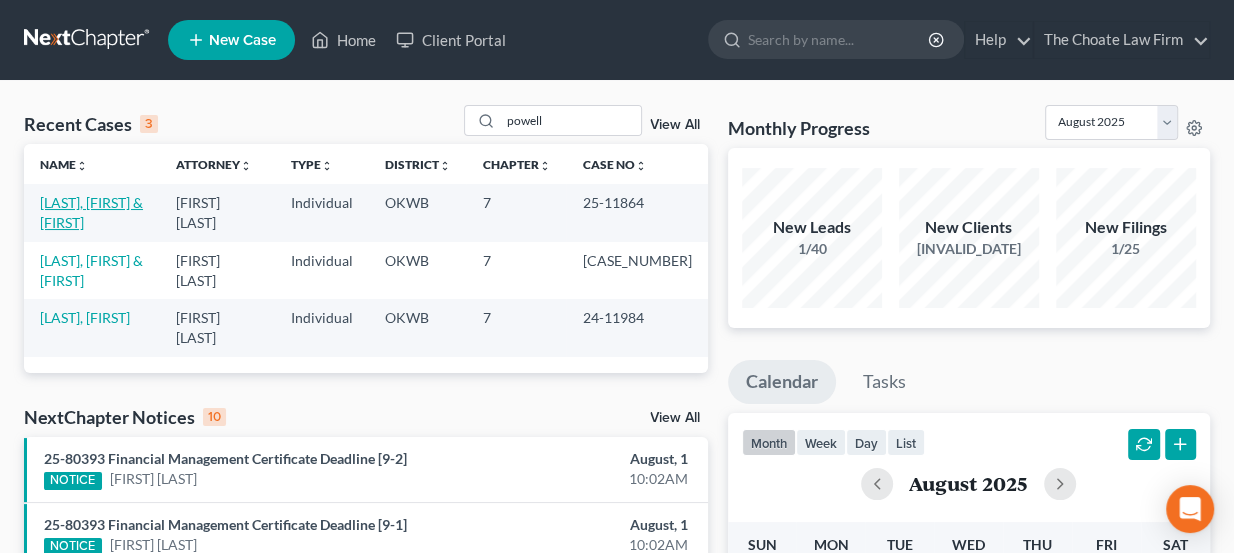 select on "2" 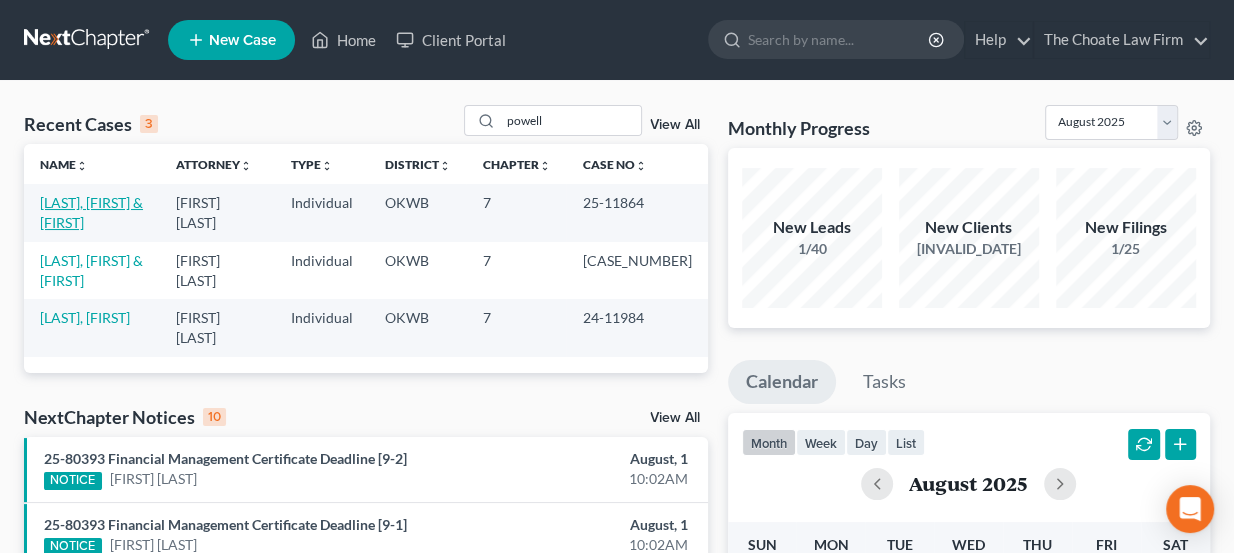 select on "0" 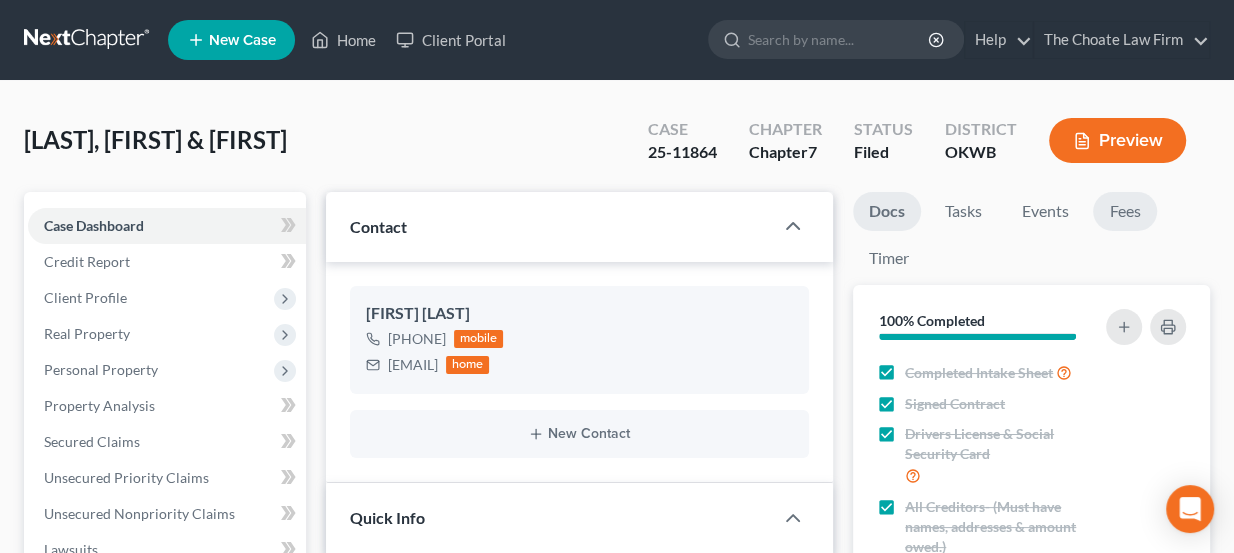 click on "Fees" at bounding box center [1125, 211] 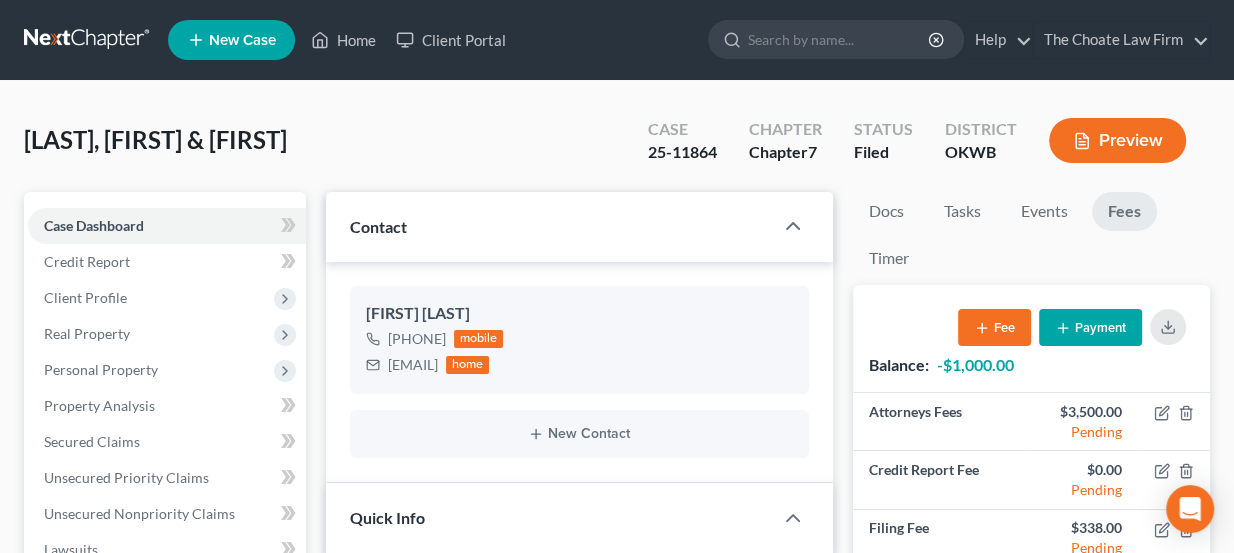 scroll, scrollTop: 363, scrollLeft: 0, axis: vertical 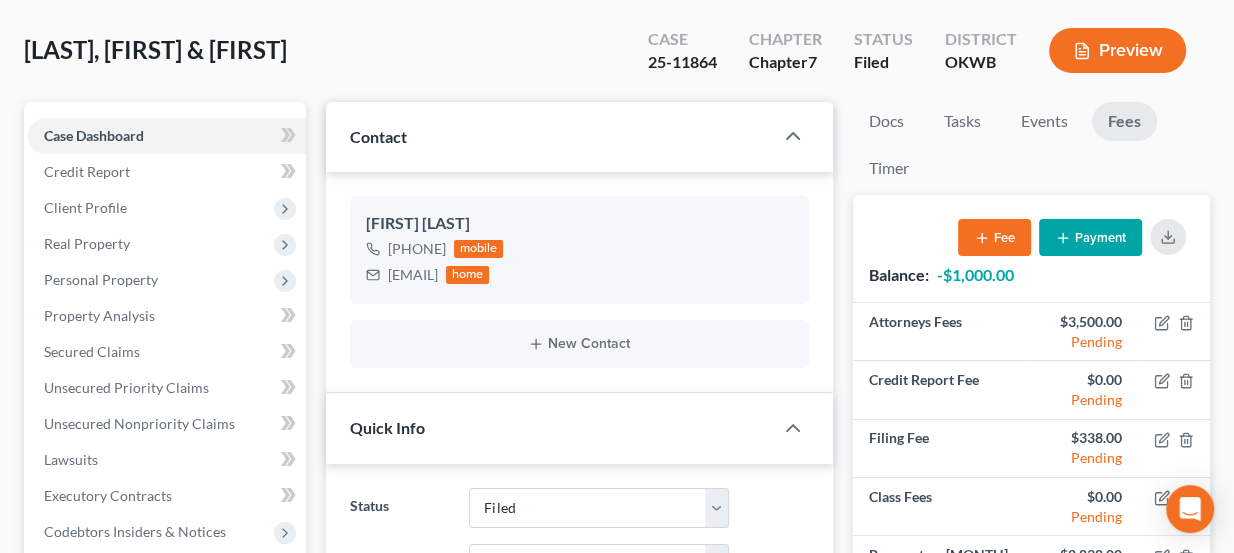 click on "Payment" at bounding box center [1090, 237] 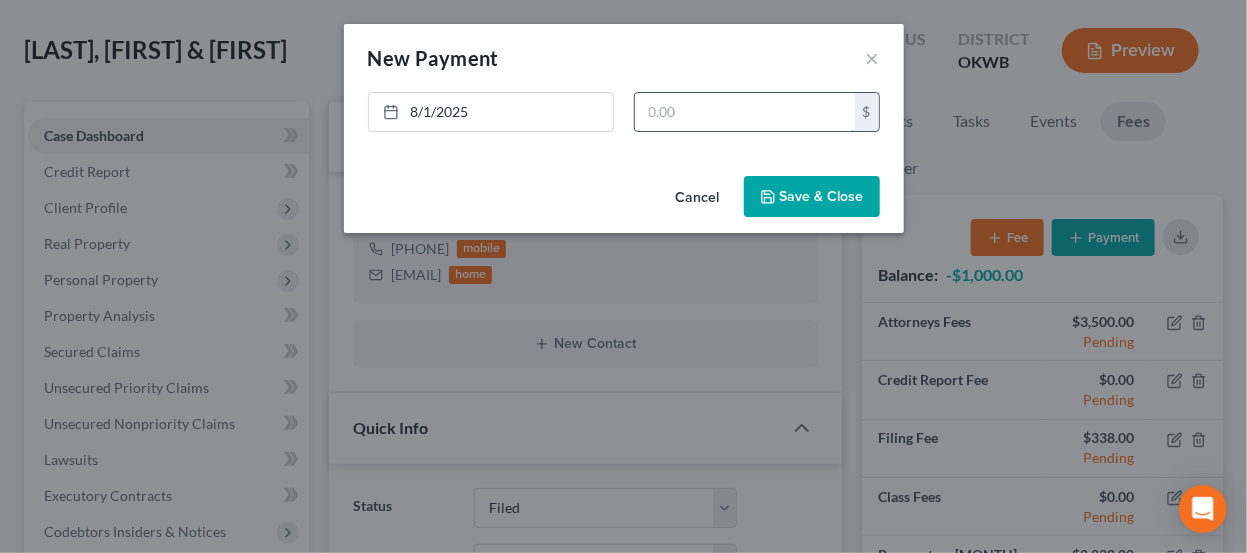 click at bounding box center (745, 112) 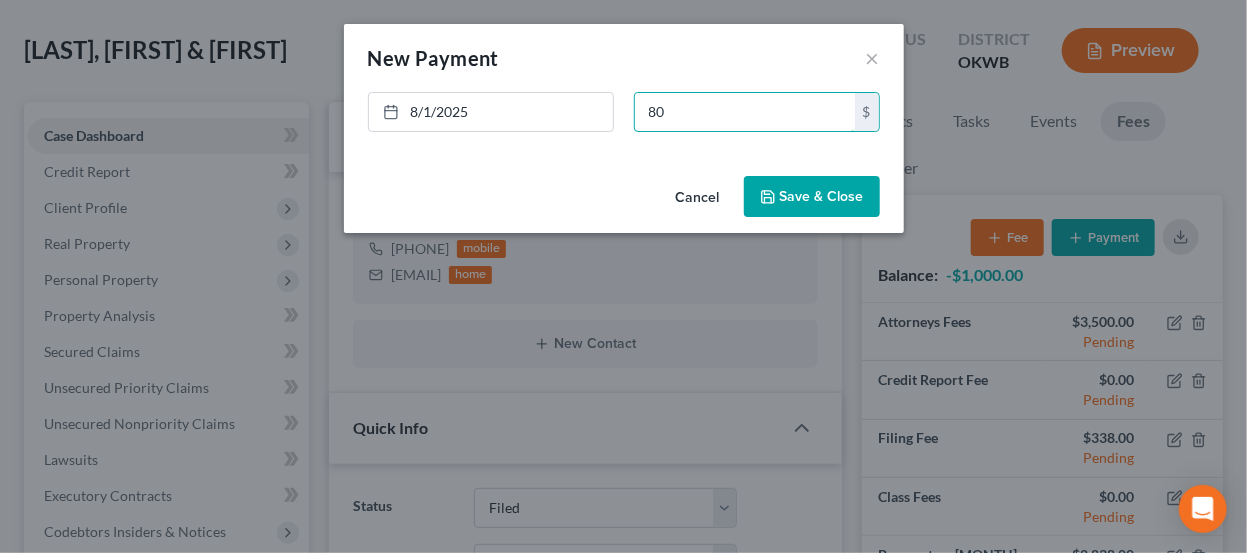 type on "80" 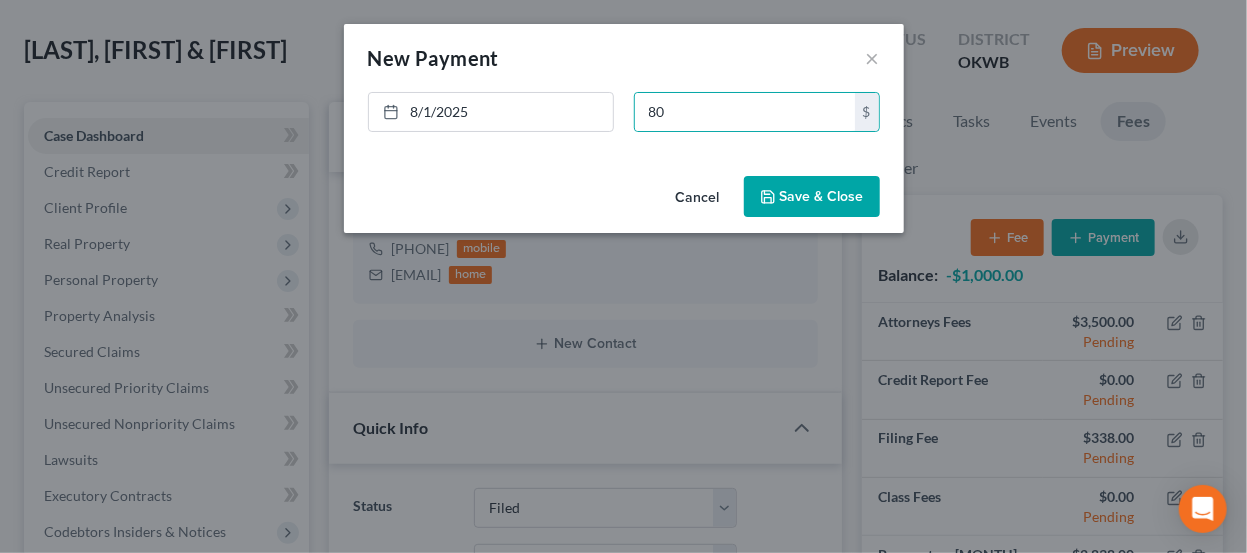 click on "Save & Close" at bounding box center [812, 197] 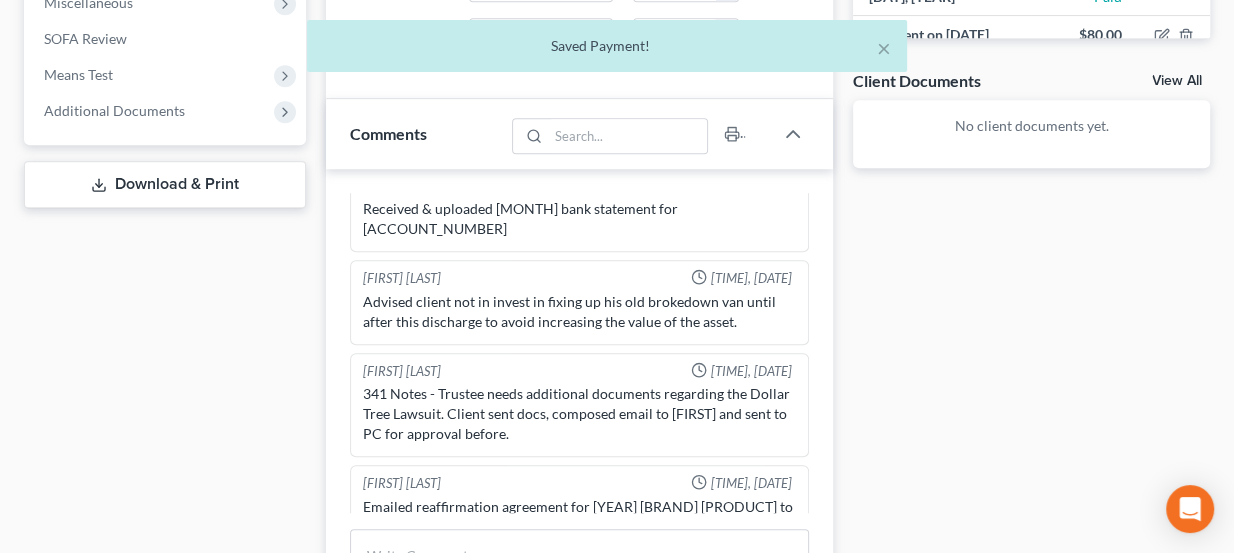scroll, scrollTop: 818, scrollLeft: 0, axis: vertical 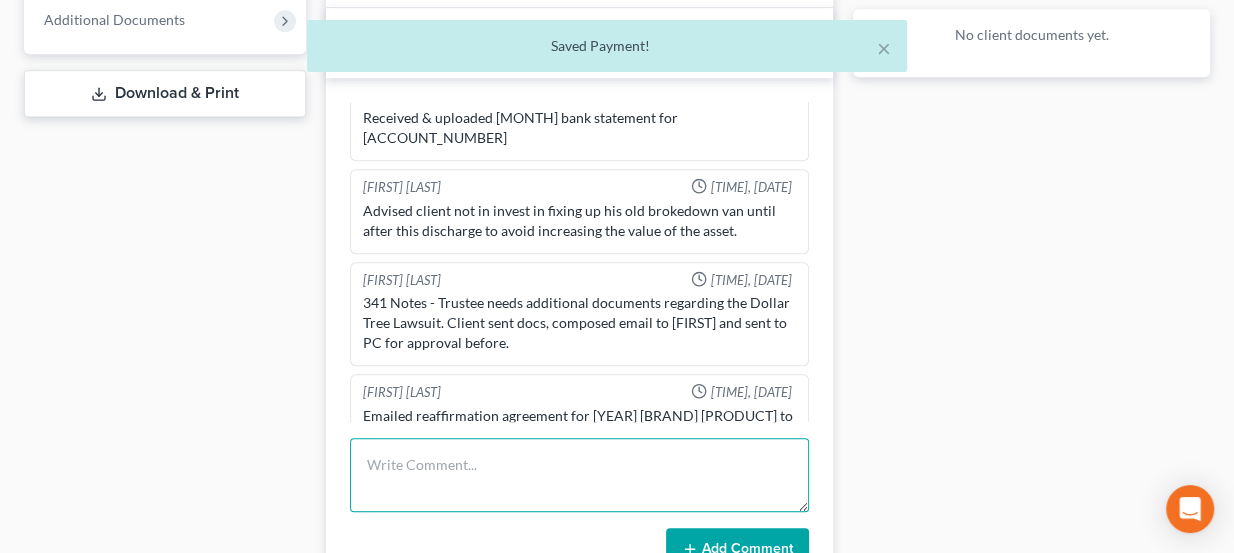 click at bounding box center (580, 475) 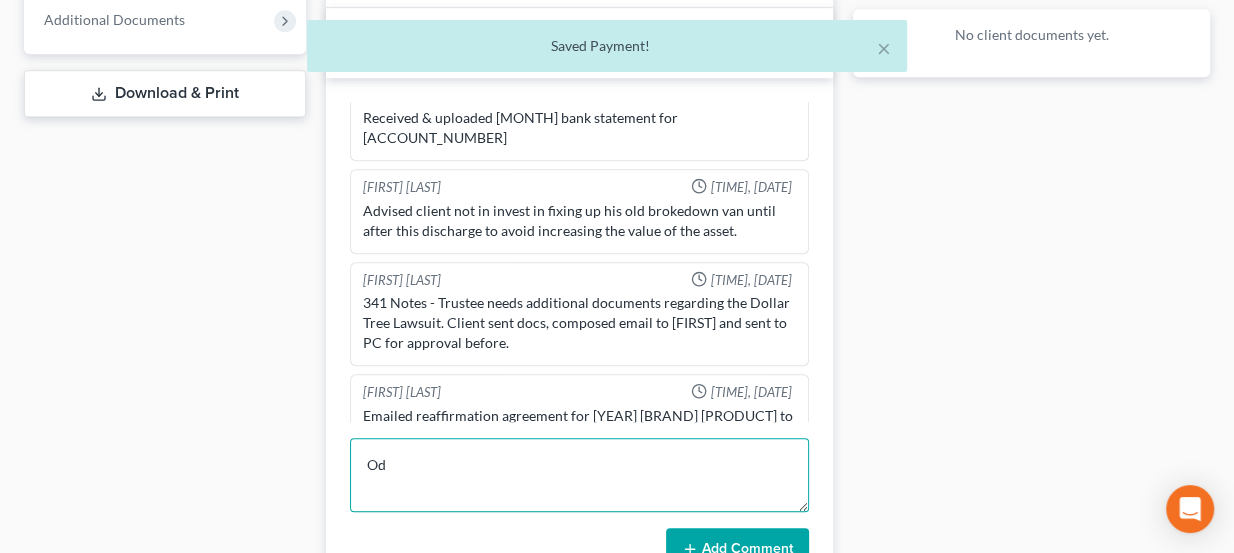 type on "O" 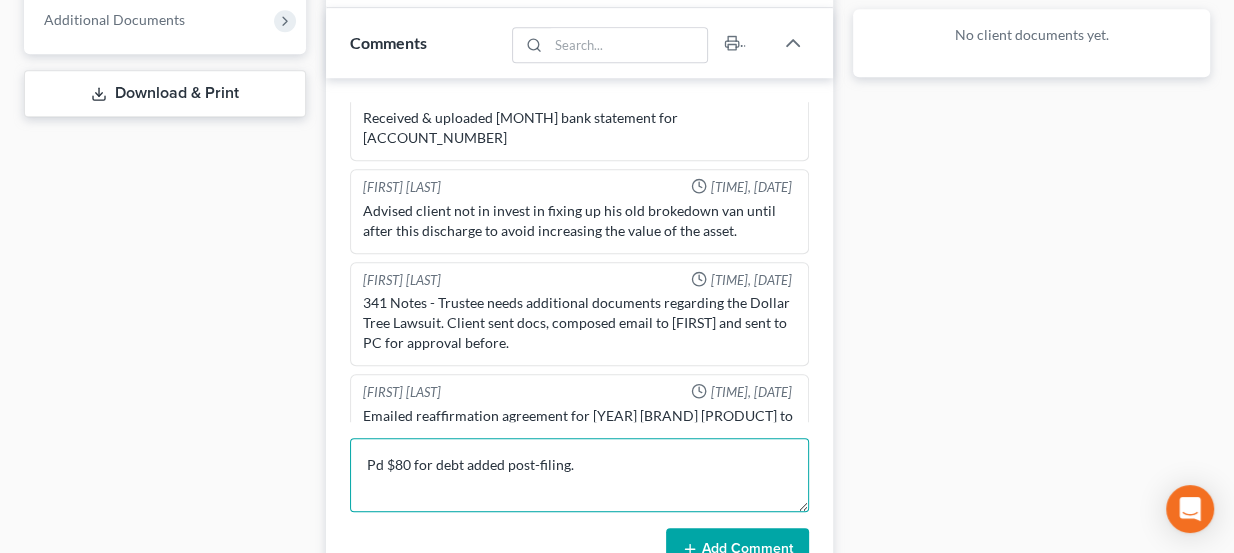 type on "Pd $80 for debt added post-filing." 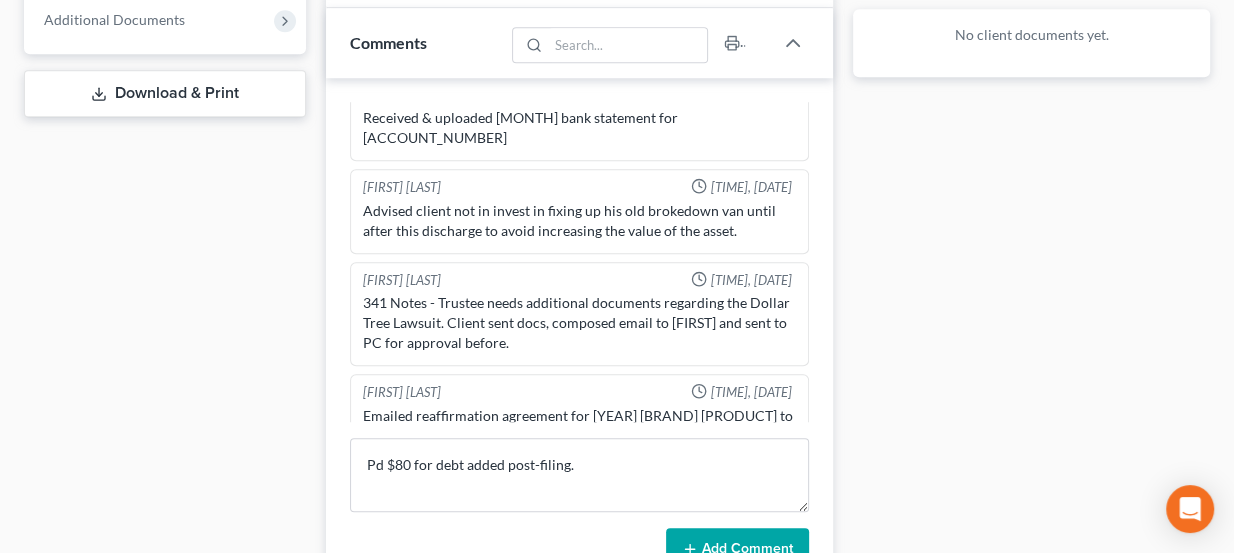 click 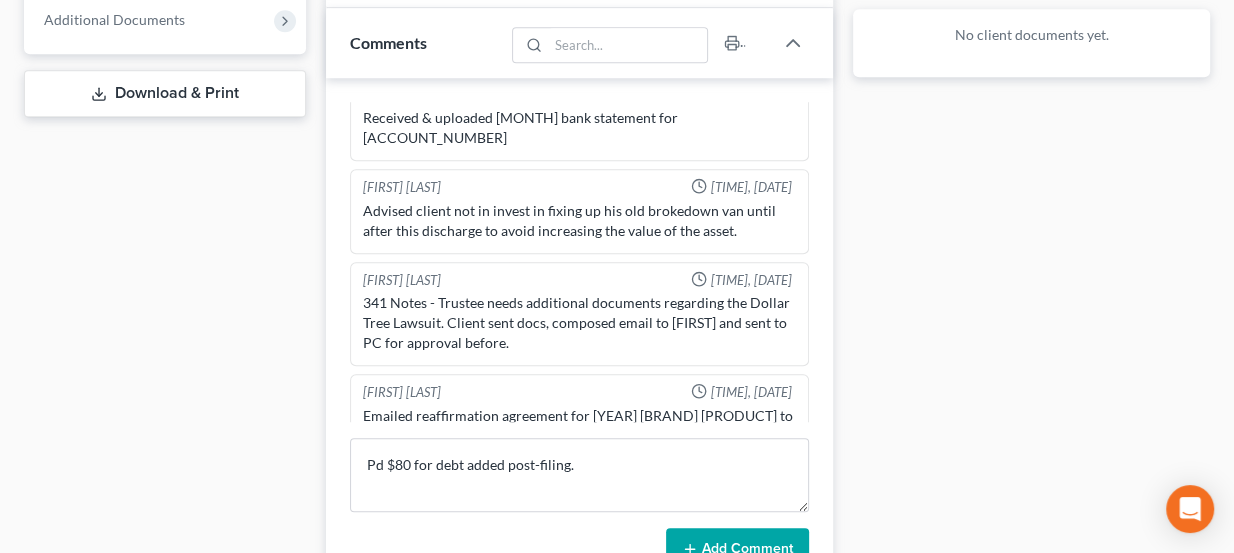 type 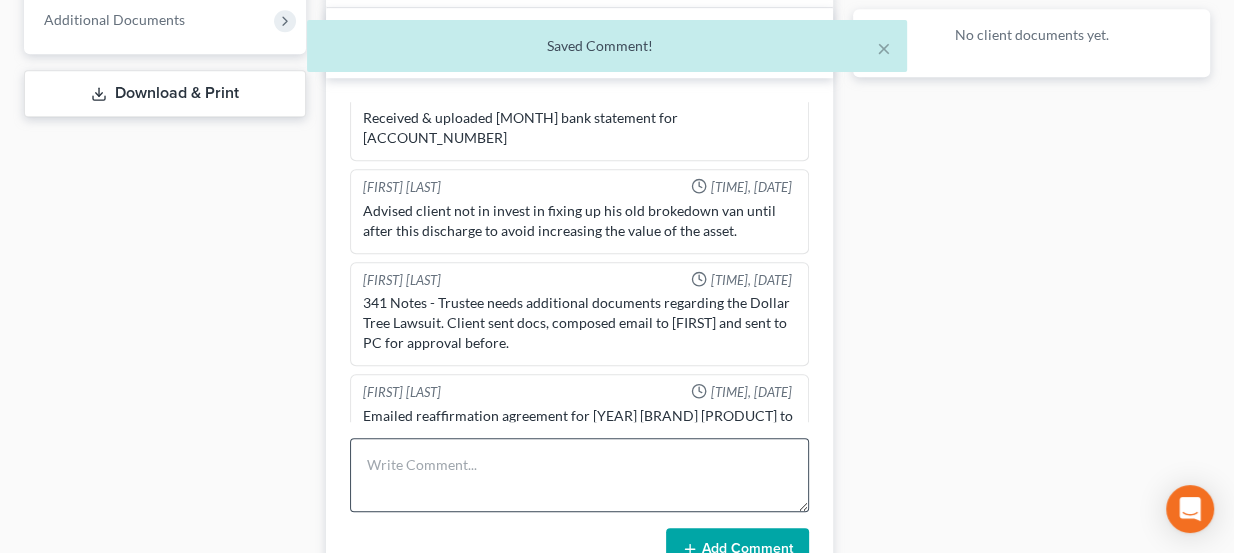 scroll, scrollTop: 2443, scrollLeft: 0, axis: vertical 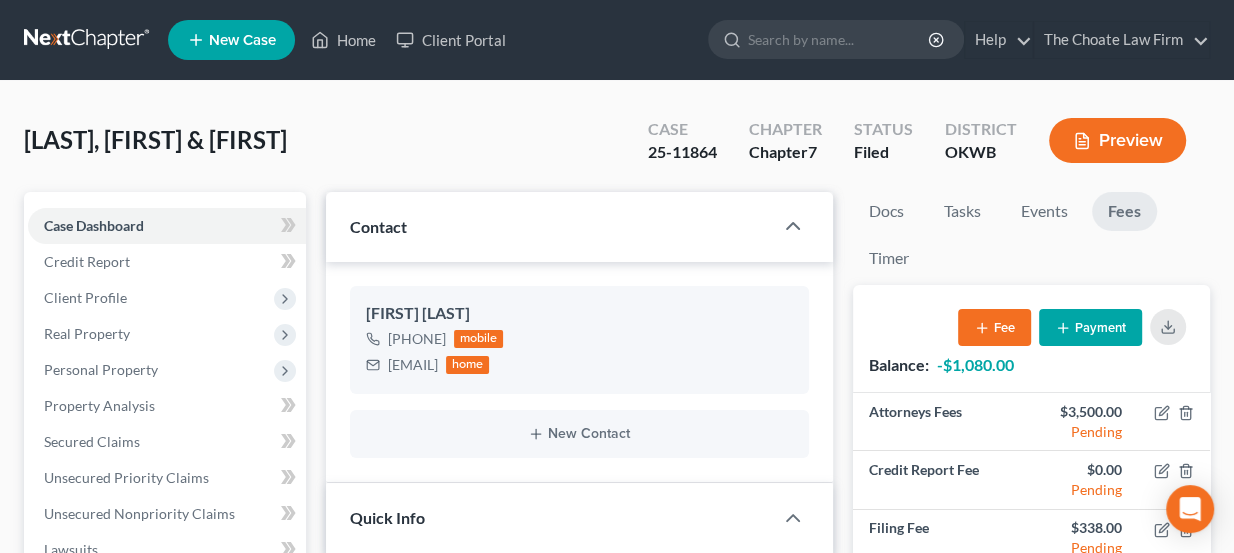click at bounding box center [88, 40] 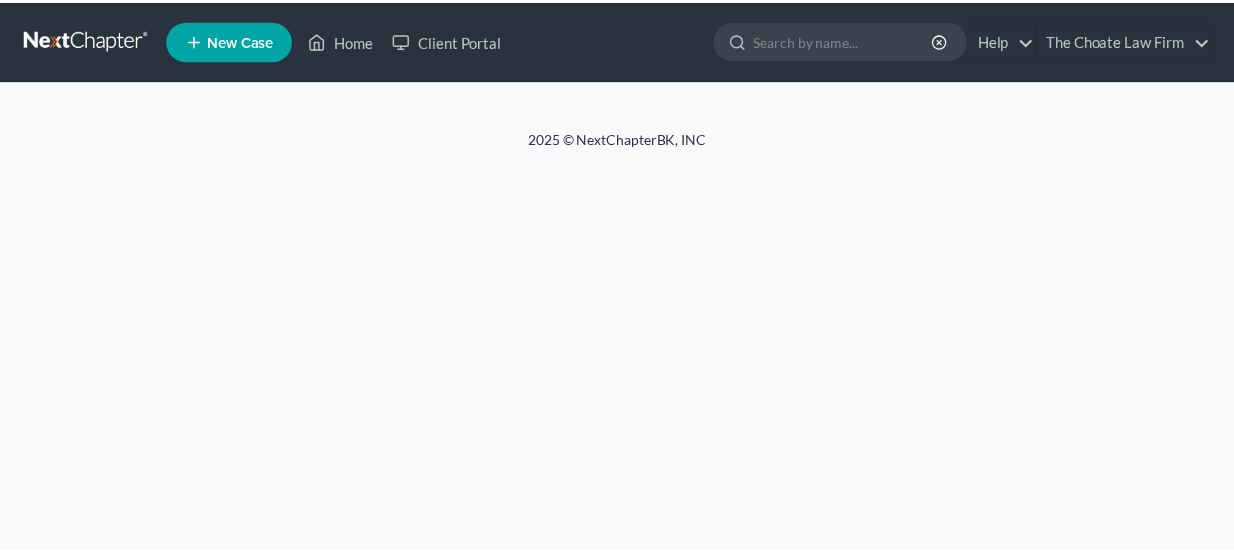 scroll, scrollTop: 0, scrollLeft: 0, axis: both 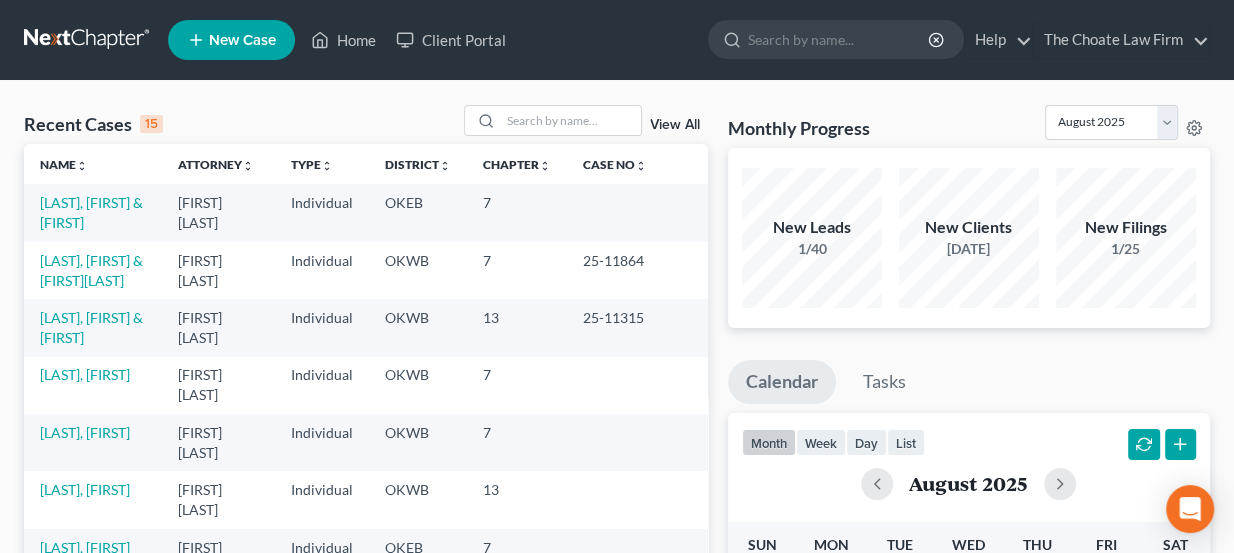click at bounding box center (88, 40) 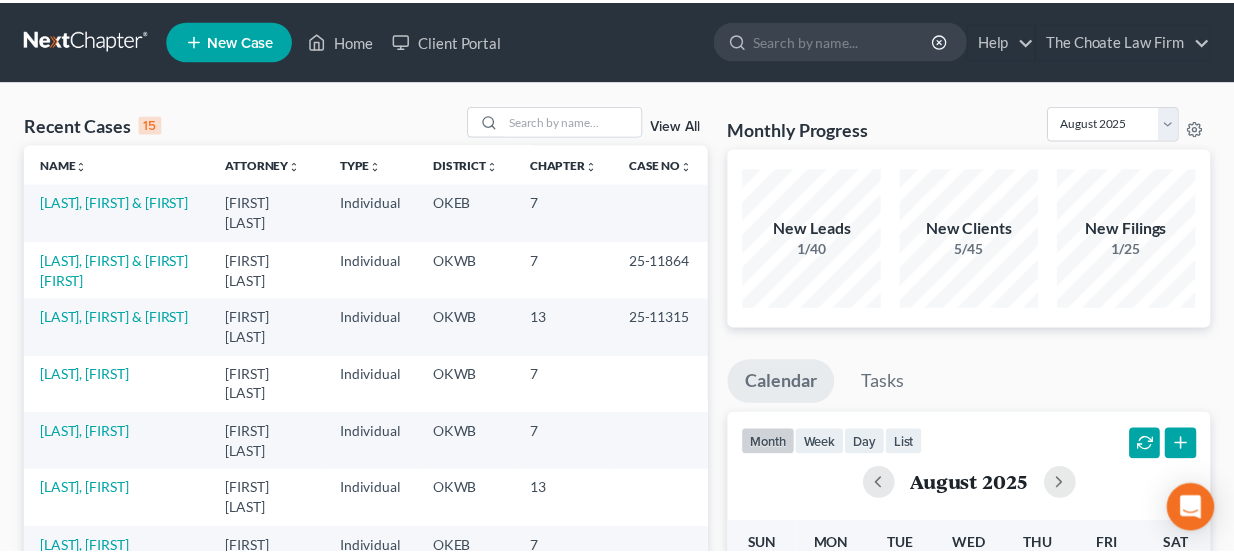 scroll, scrollTop: 0, scrollLeft: 0, axis: both 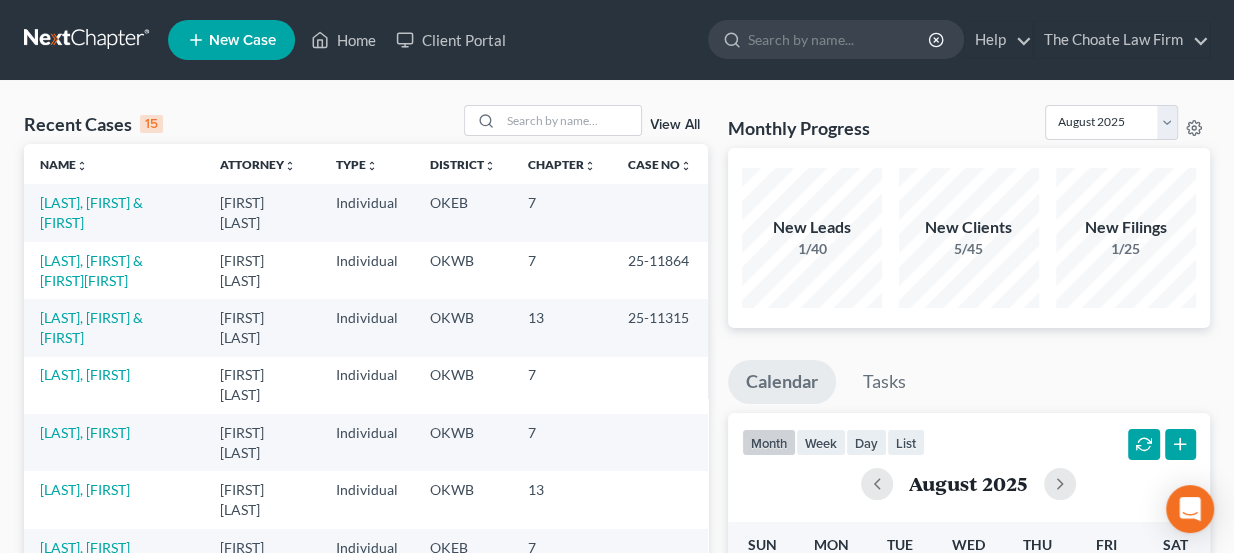 click at bounding box center [88, 40] 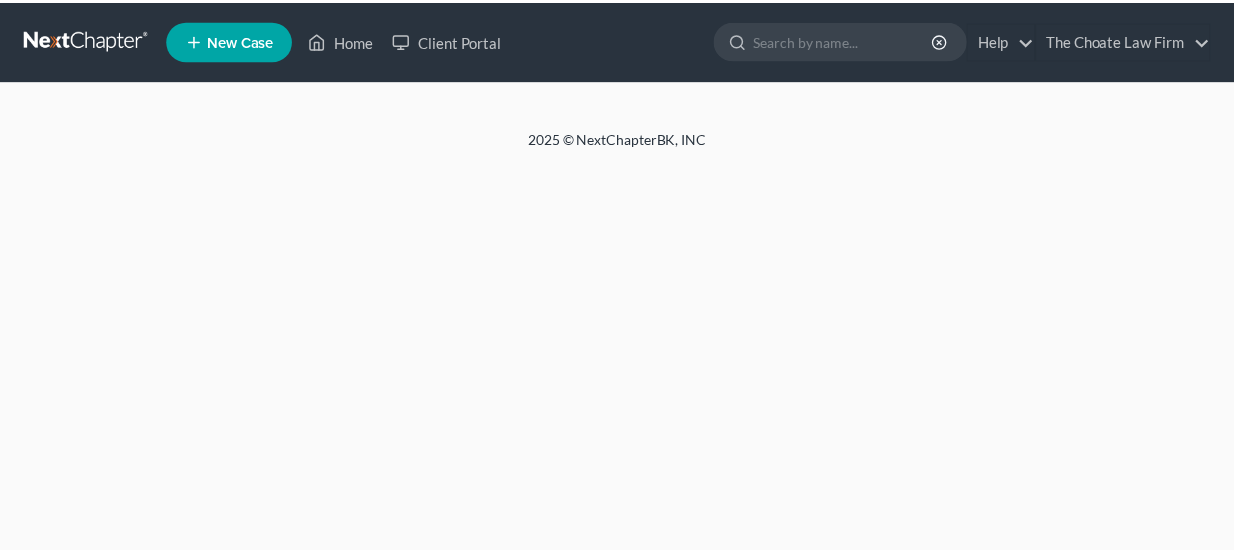 scroll, scrollTop: 0, scrollLeft: 0, axis: both 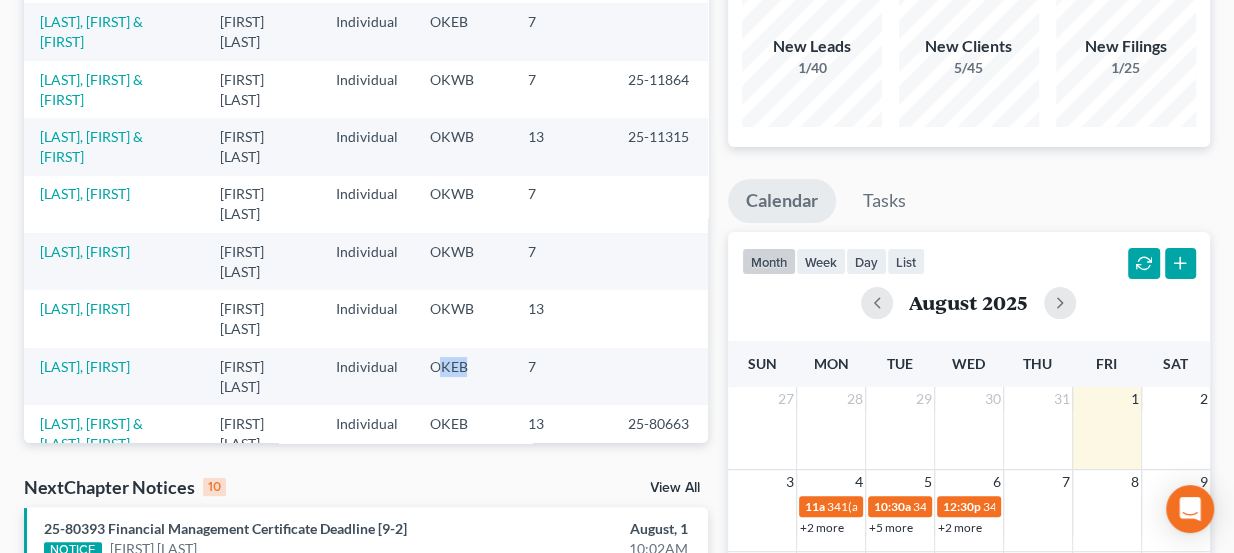 drag, startPoint x: 419, startPoint y: 262, endPoint x: 448, endPoint y: 266, distance: 29.274563 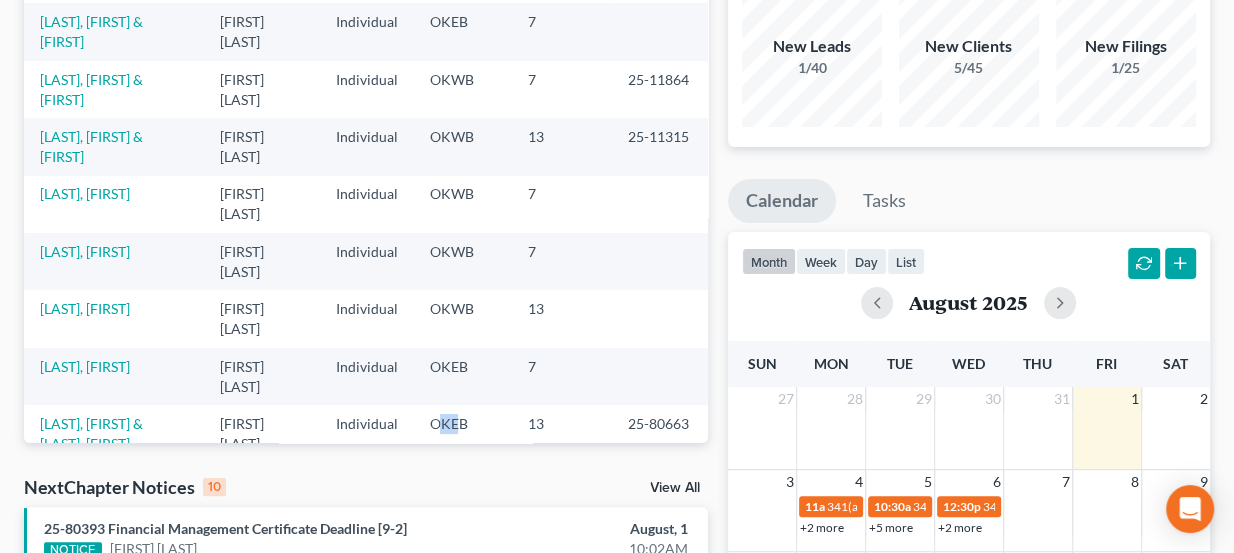 drag, startPoint x: 429, startPoint y: 297, endPoint x: 440, endPoint y: 302, distance: 12.083046 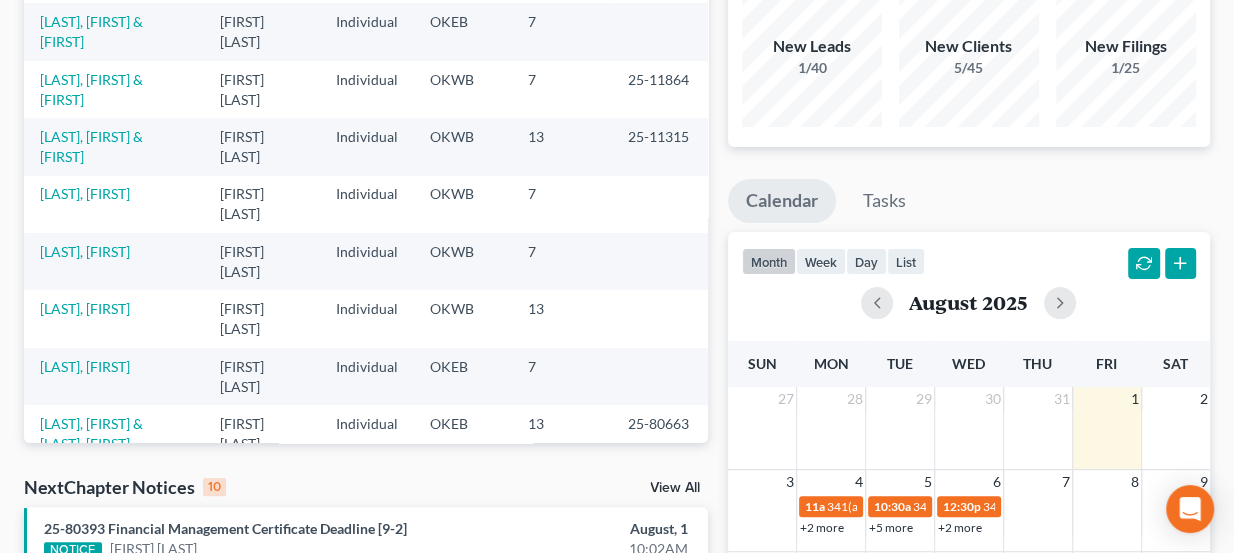 scroll, scrollTop: 0, scrollLeft: 0, axis: both 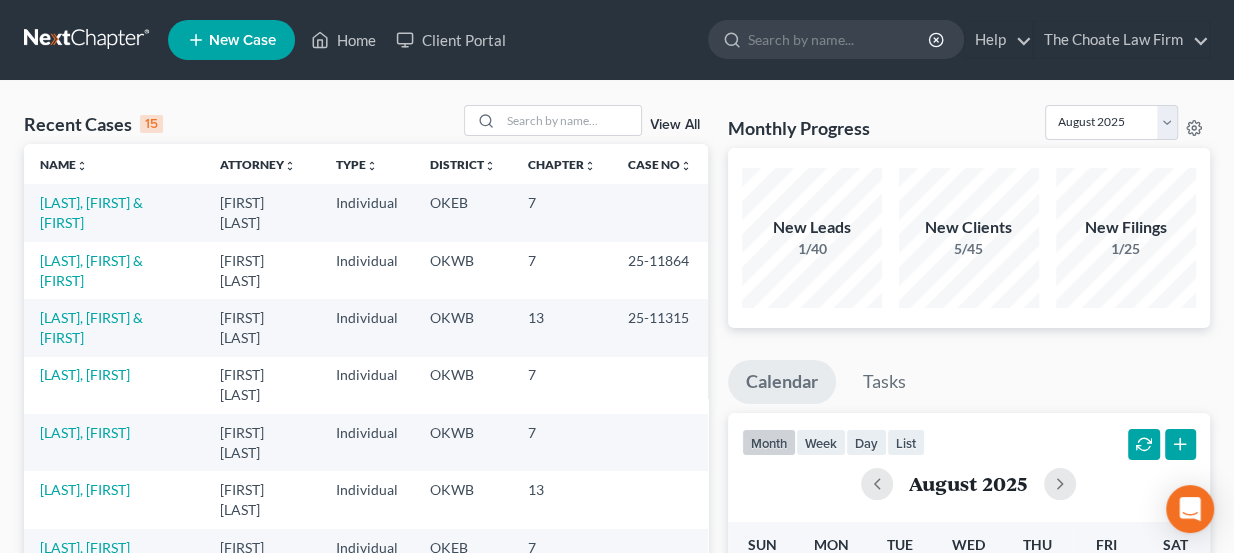 drag, startPoint x: 427, startPoint y: 238, endPoint x: 439, endPoint y: 237, distance: 12.0415945 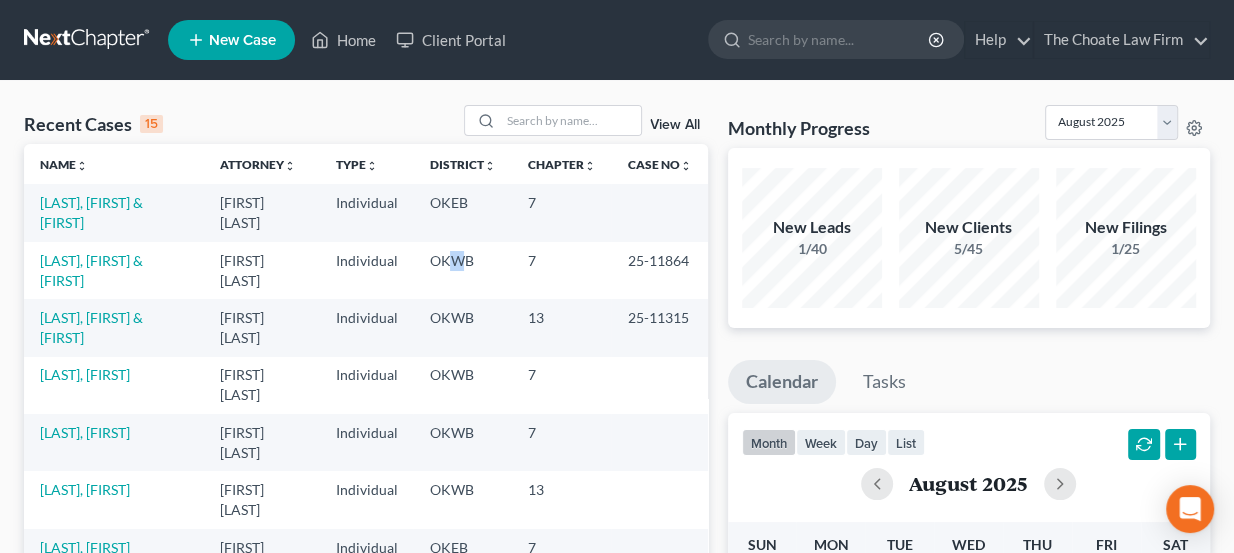 click on "OKWB" at bounding box center [462, 270] 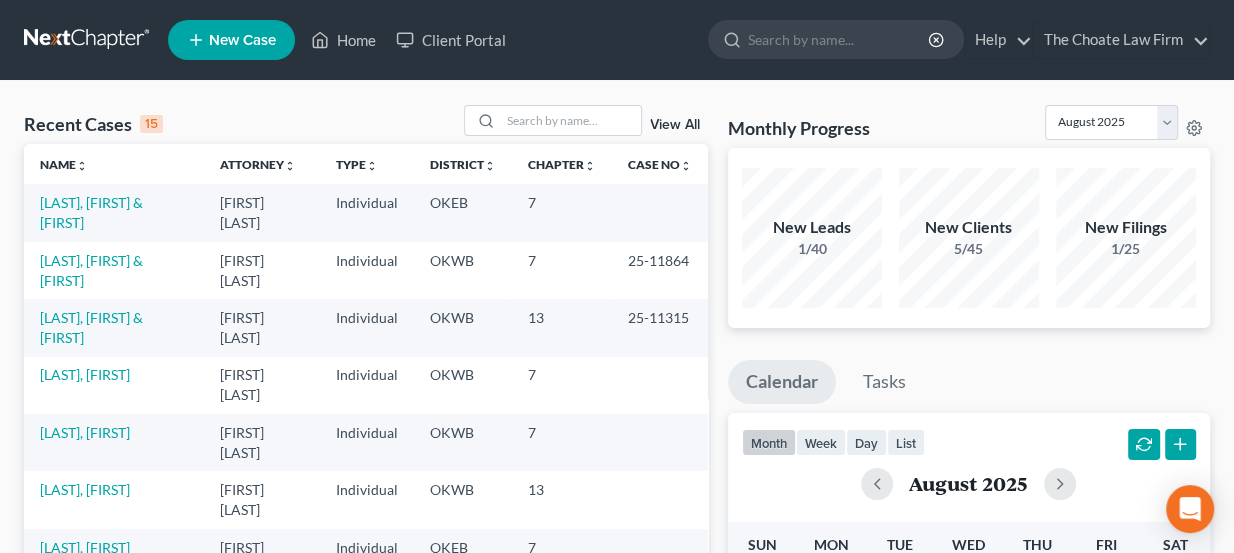 click on "OKWB" at bounding box center (462, 270) 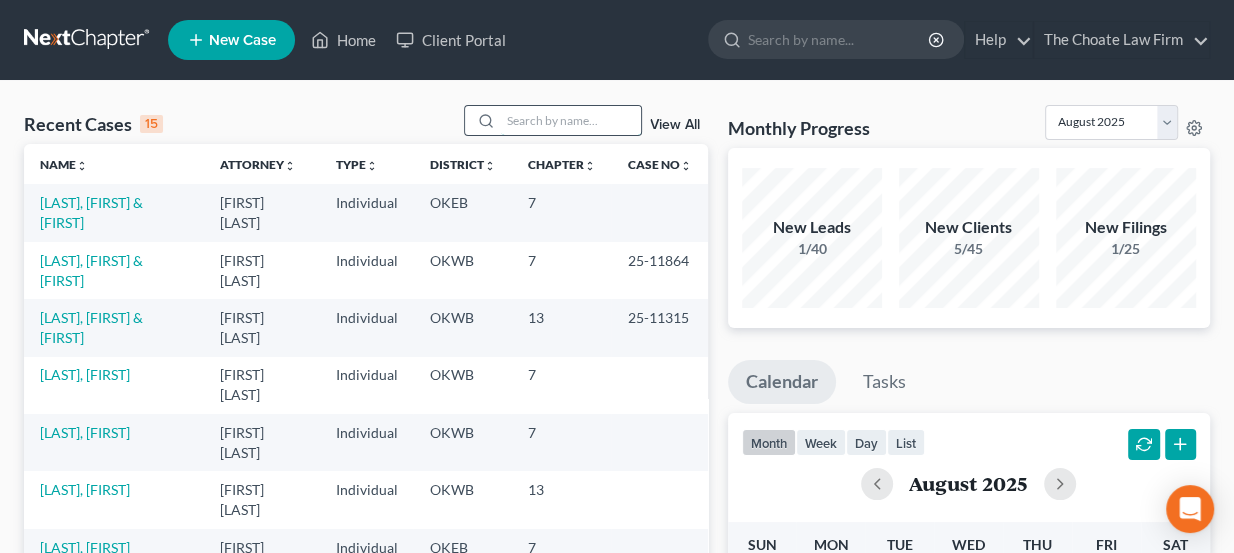 click at bounding box center [571, 120] 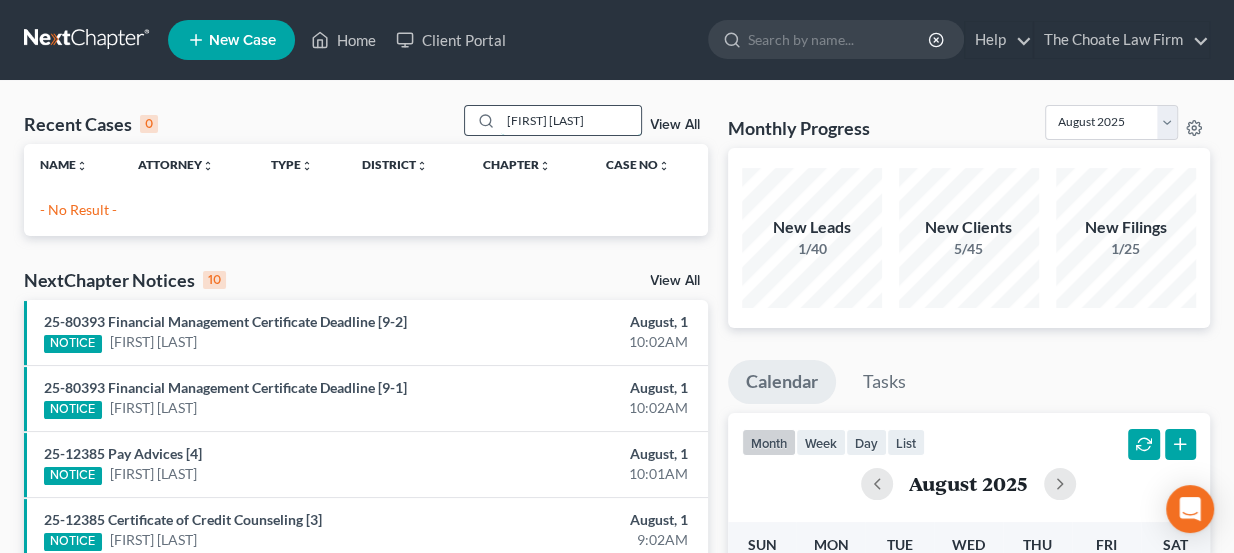 drag, startPoint x: 608, startPoint y: 123, endPoint x: 571, endPoint y: 116, distance: 37.65634 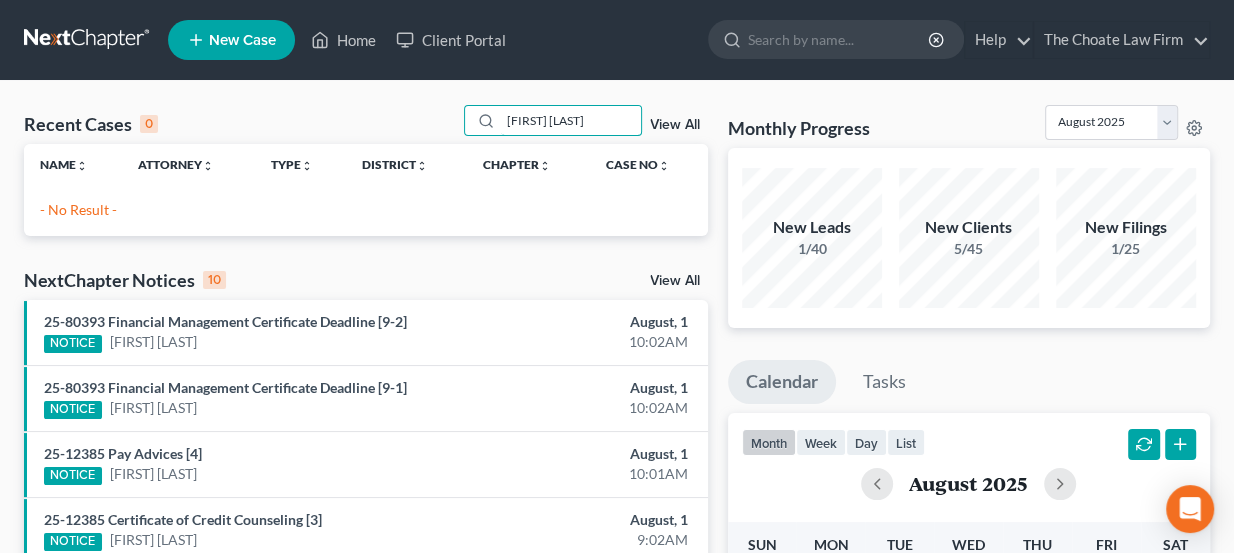 drag, startPoint x: 588, startPoint y: 121, endPoint x: 423, endPoint y: 109, distance: 165.43579 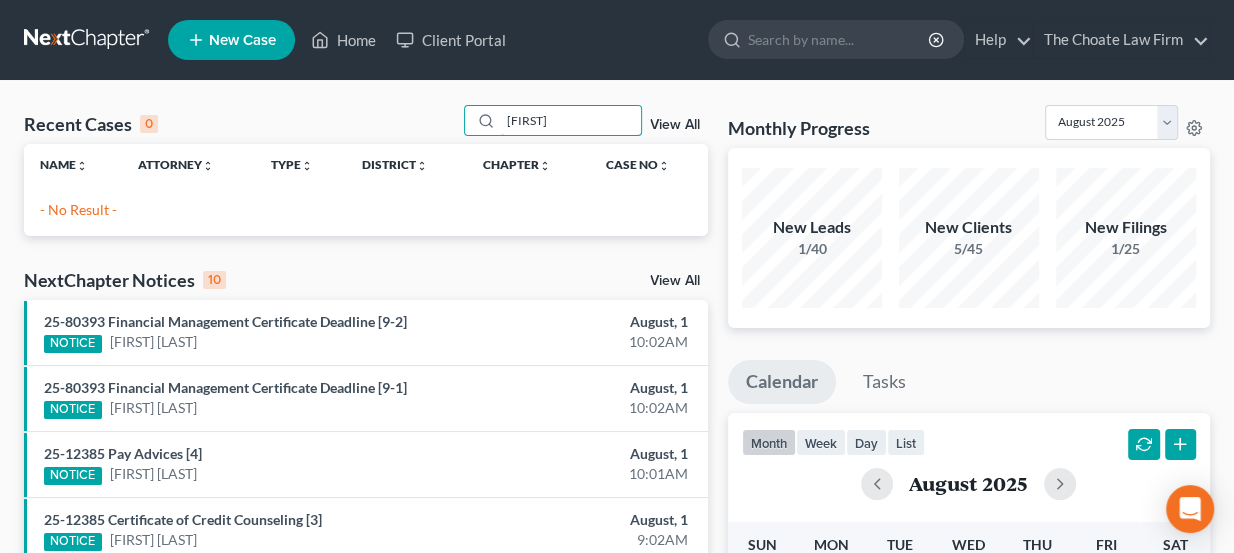 type on "[FIRST]" 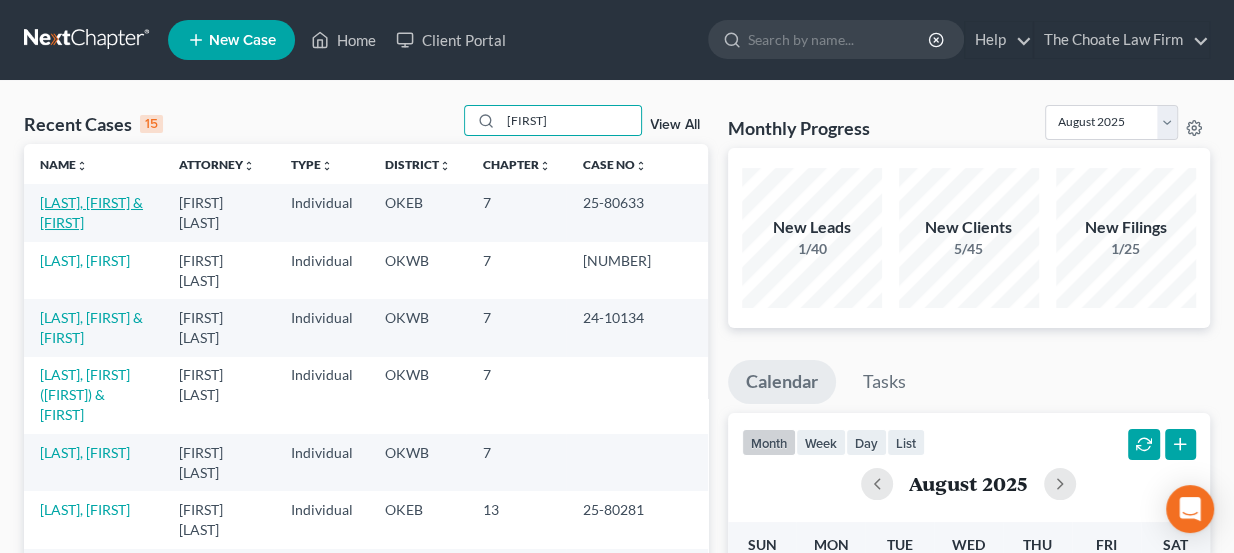 click on "[LAST], [FIRST] & [FIRST]" at bounding box center (91, 212) 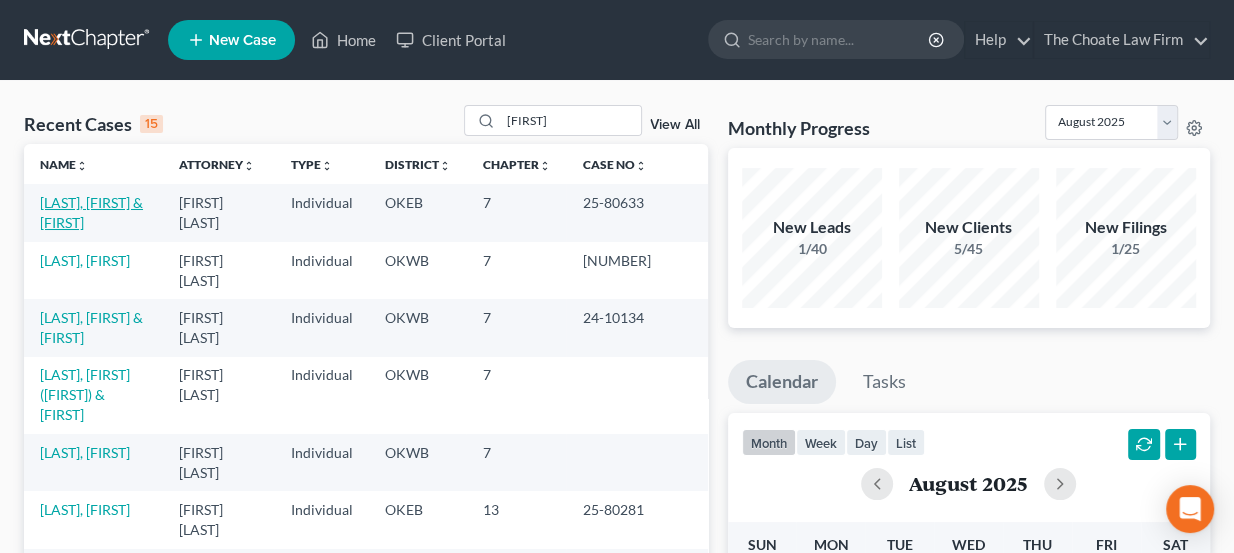 select on "2" 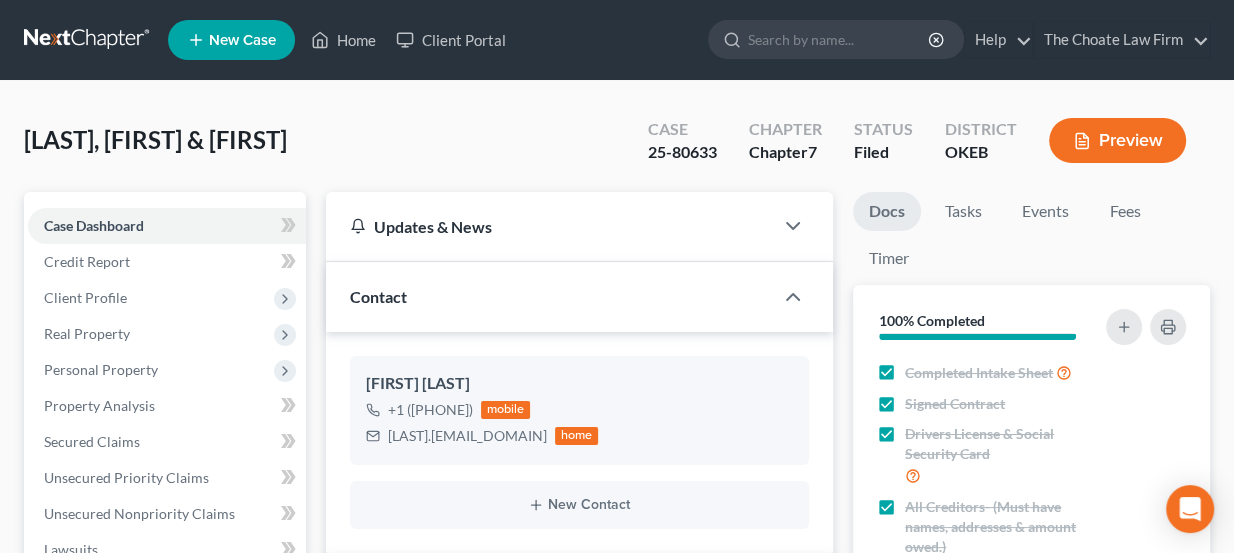 scroll, scrollTop: 1520, scrollLeft: 0, axis: vertical 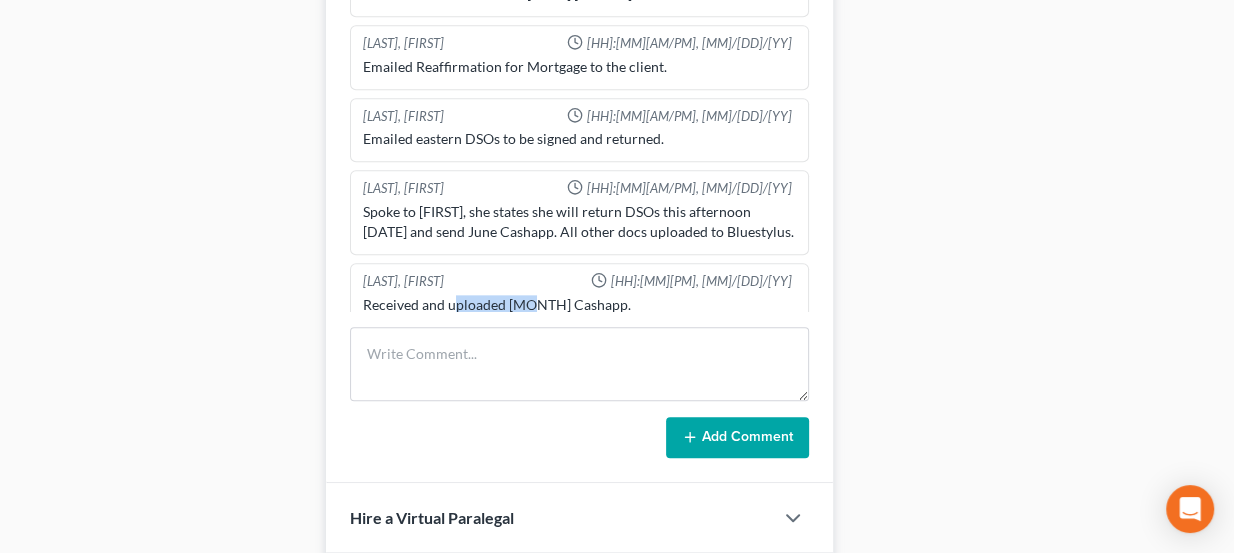 drag, startPoint x: 455, startPoint y: 290, endPoint x: 526, endPoint y: 289, distance: 71.00704 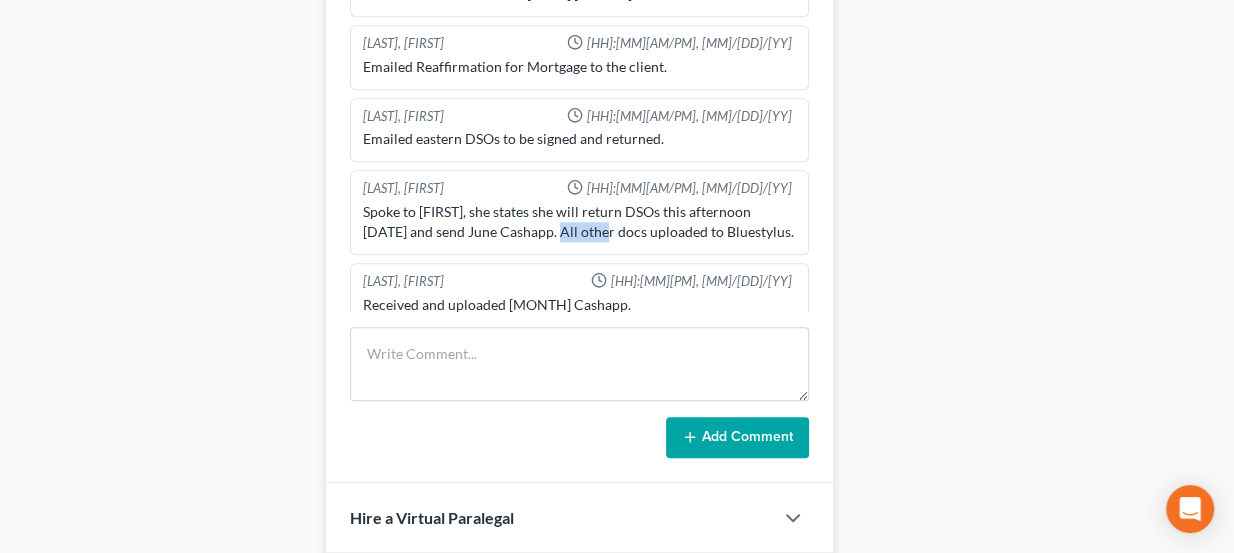 drag, startPoint x: 528, startPoint y: 204, endPoint x: 581, endPoint y: 206, distance: 53.037724 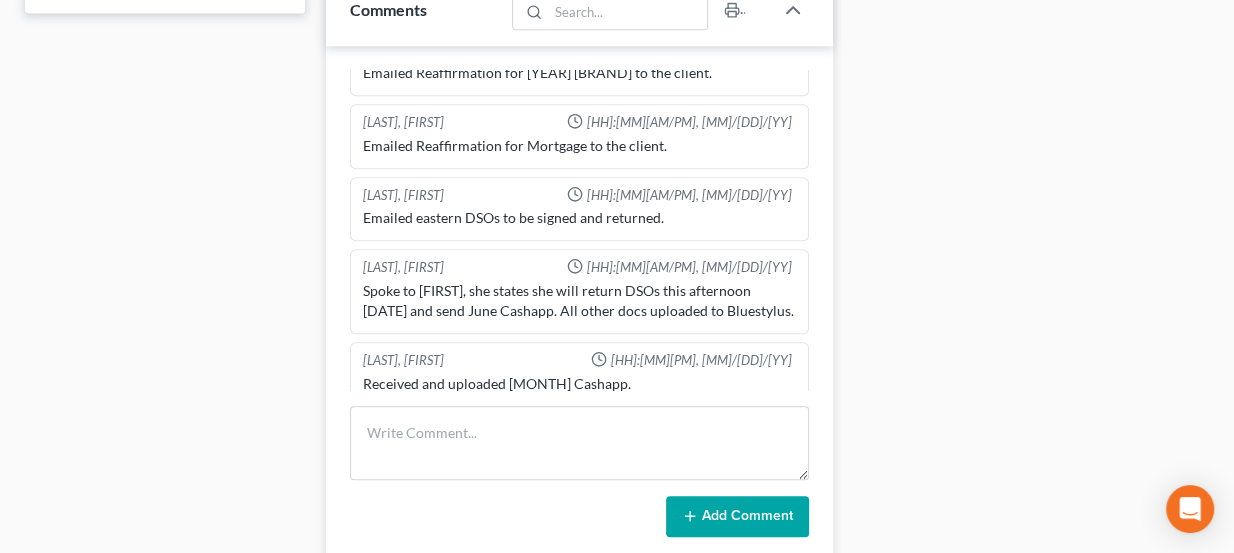 scroll, scrollTop: 727, scrollLeft: 0, axis: vertical 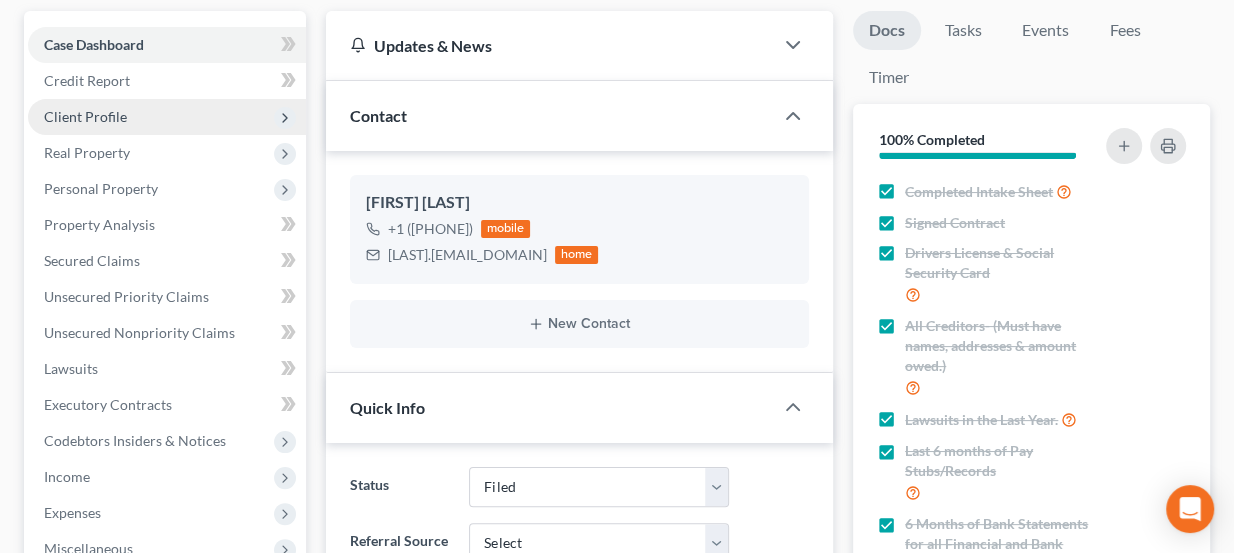 click on "Client Profile" at bounding box center (85, 116) 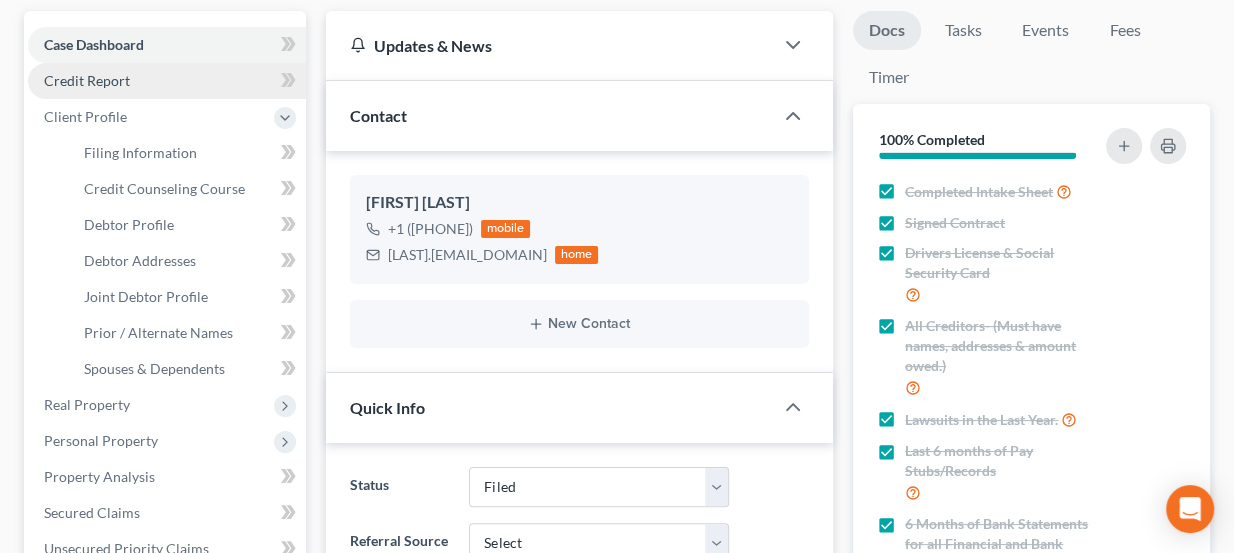 click on "Credit Report" at bounding box center [167, 81] 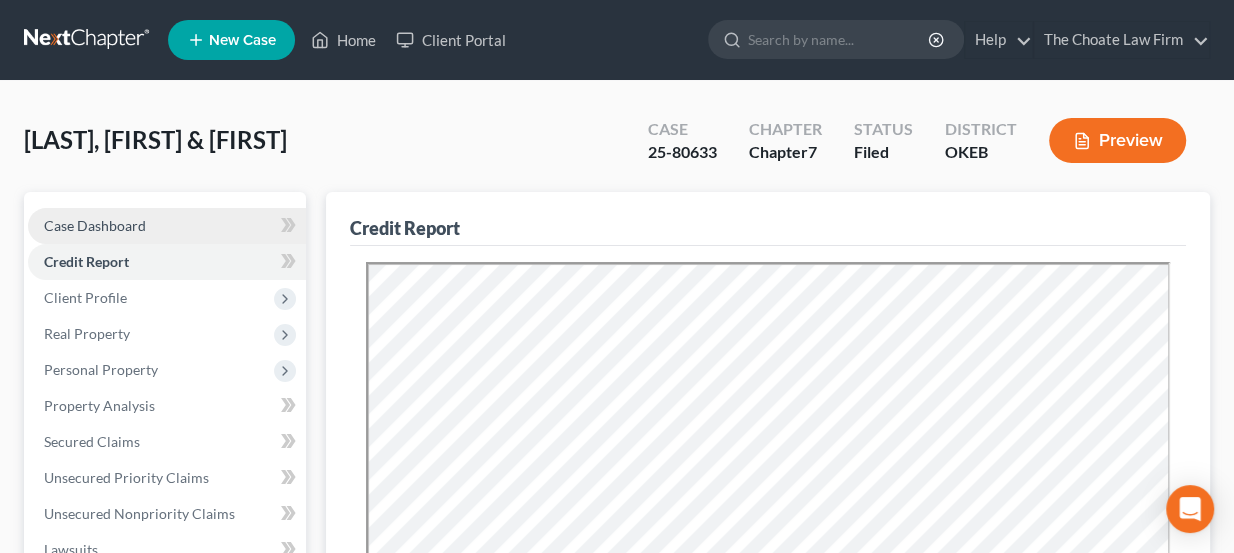 scroll, scrollTop: 0, scrollLeft: 0, axis: both 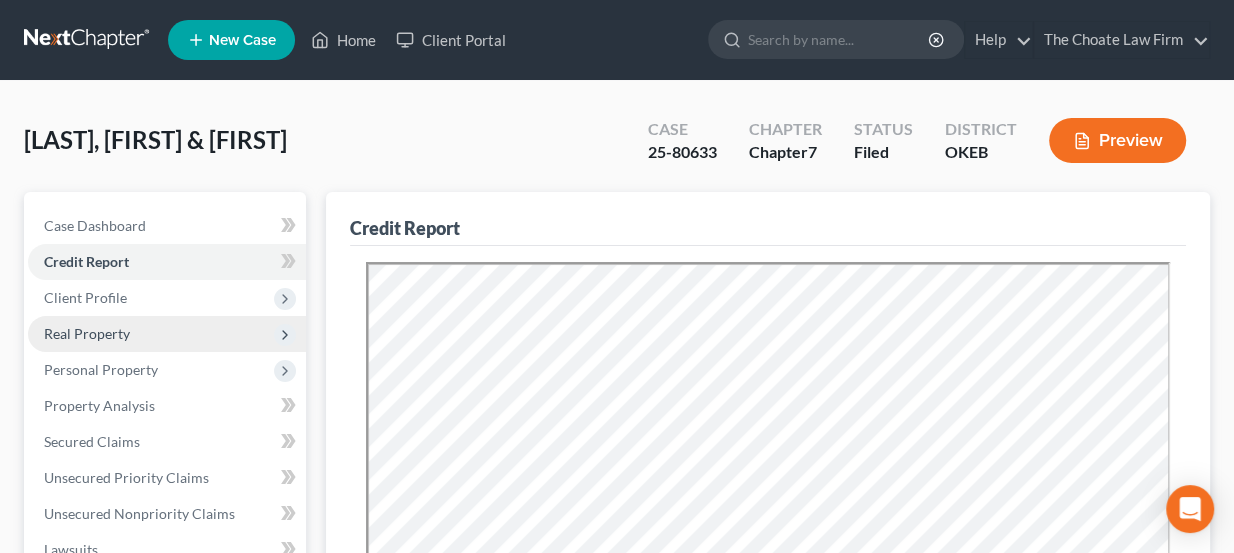 click on "Real Property" at bounding box center (167, 334) 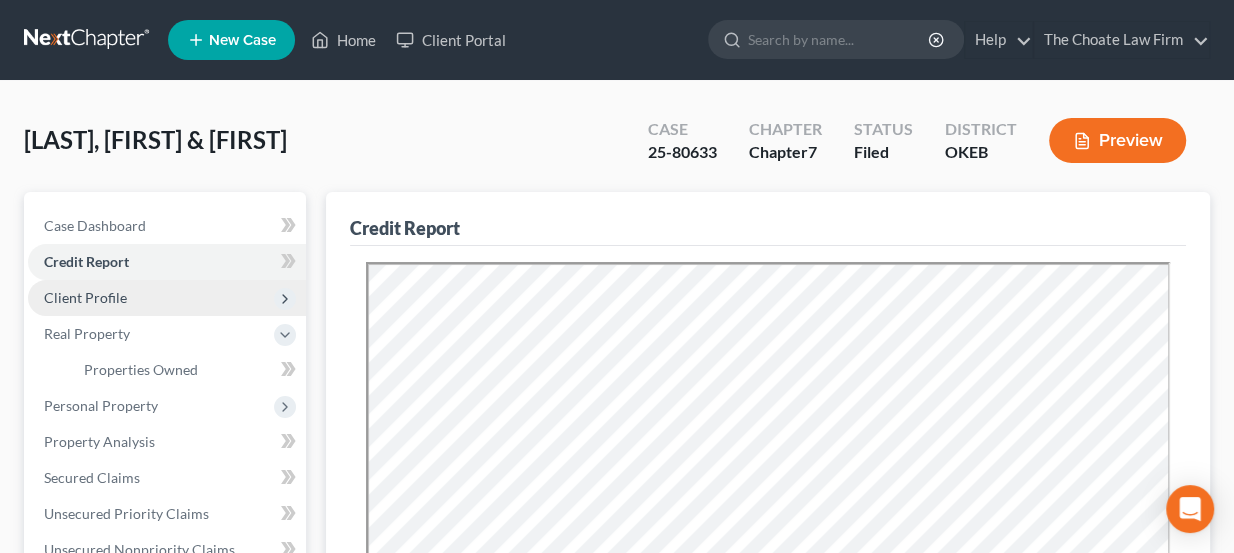 click on "Client Profile" at bounding box center (167, 298) 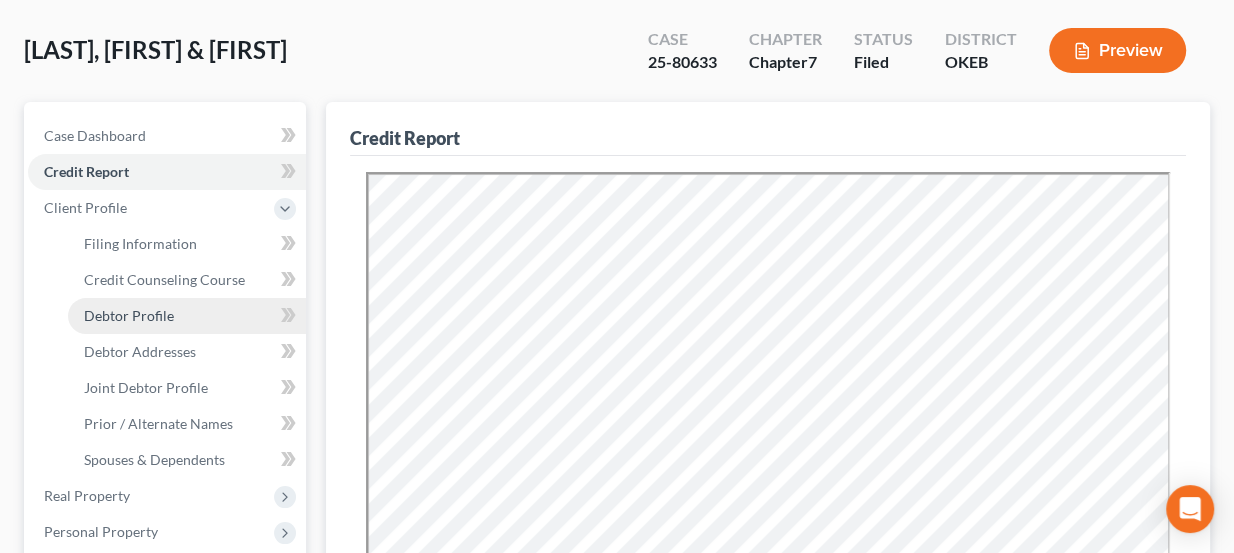 click on "Debtor Profile" at bounding box center (129, 315) 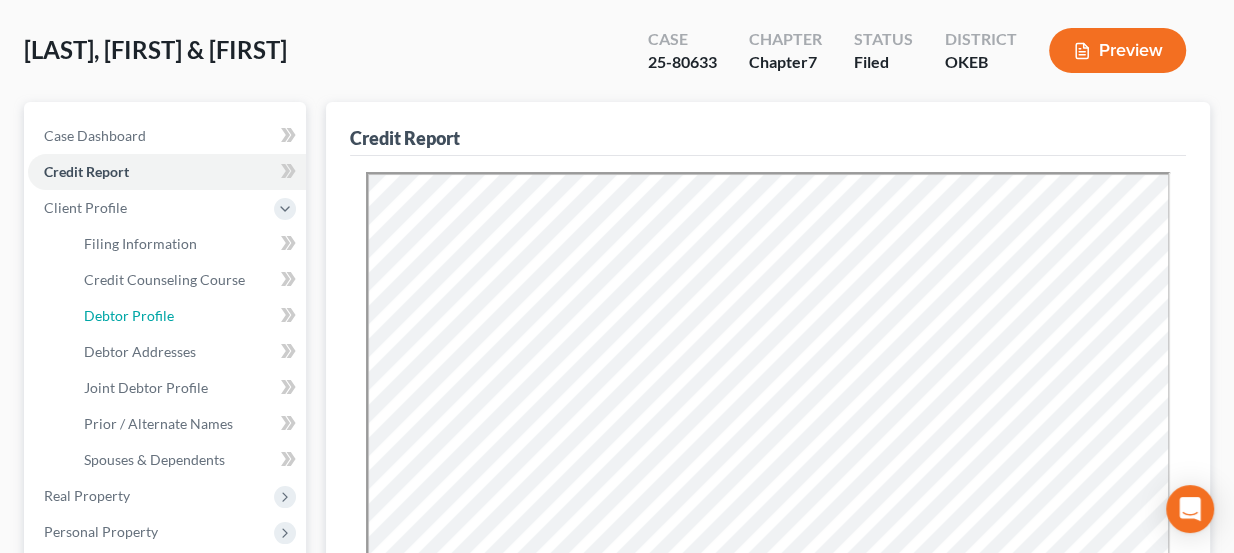 select on "1" 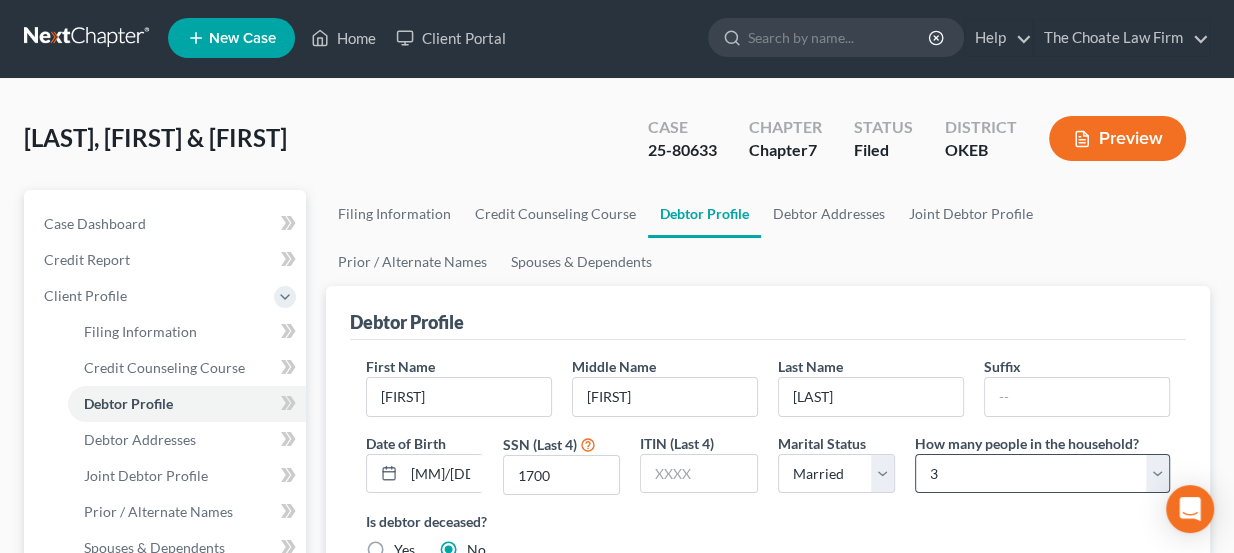 scroll, scrollTop: 0, scrollLeft: 0, axis: both 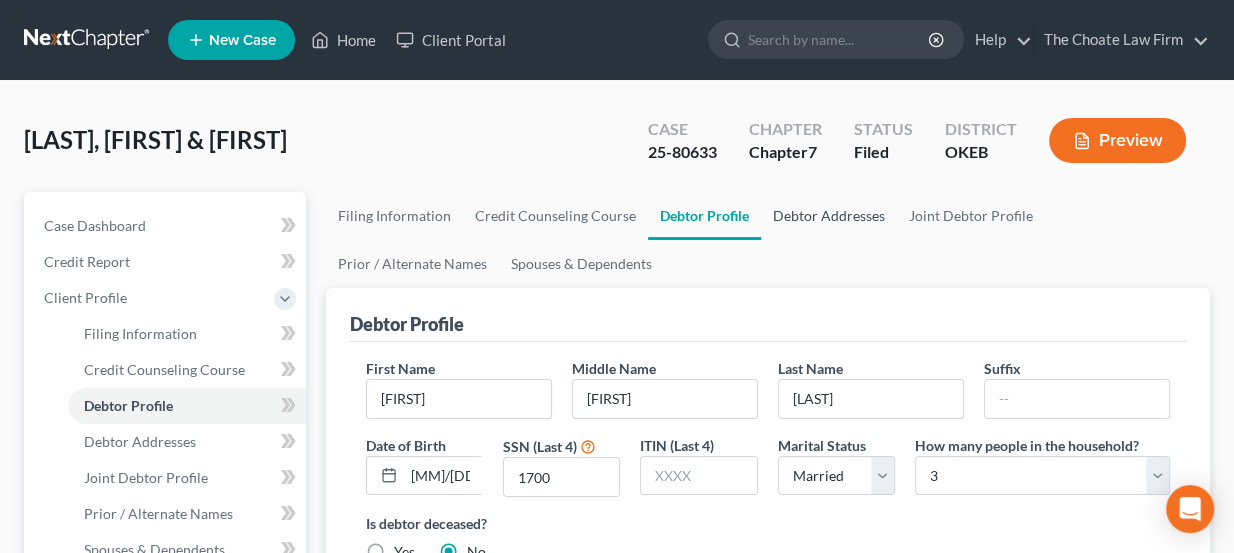 click on "Debtor Addresses" at bounding box center [829, 216] 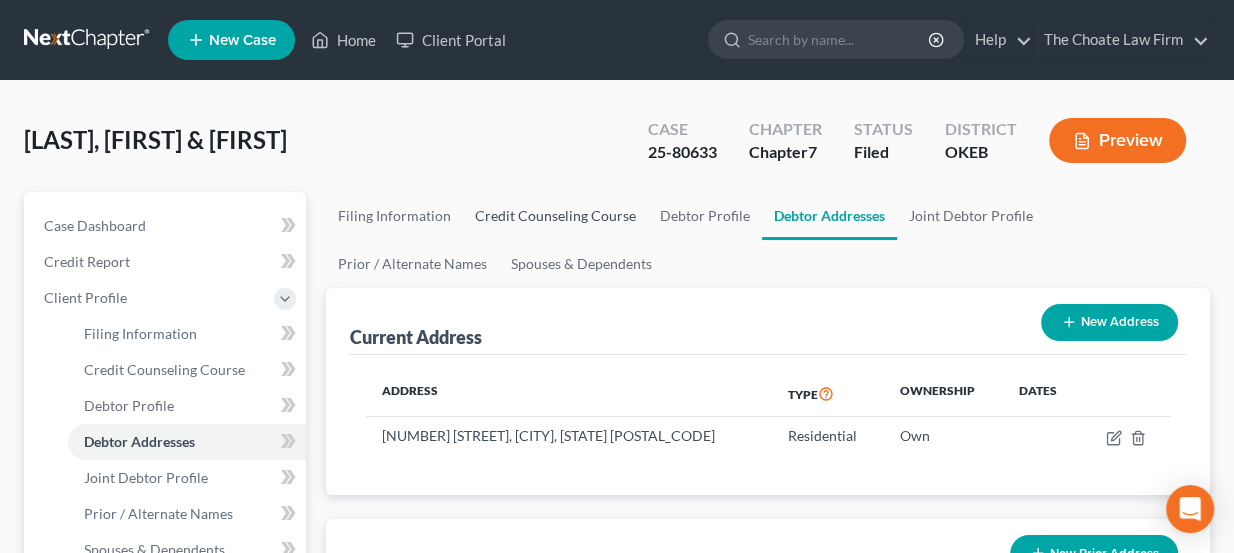 click on "Credit Counseling Course" at bounding box center (555, 216) 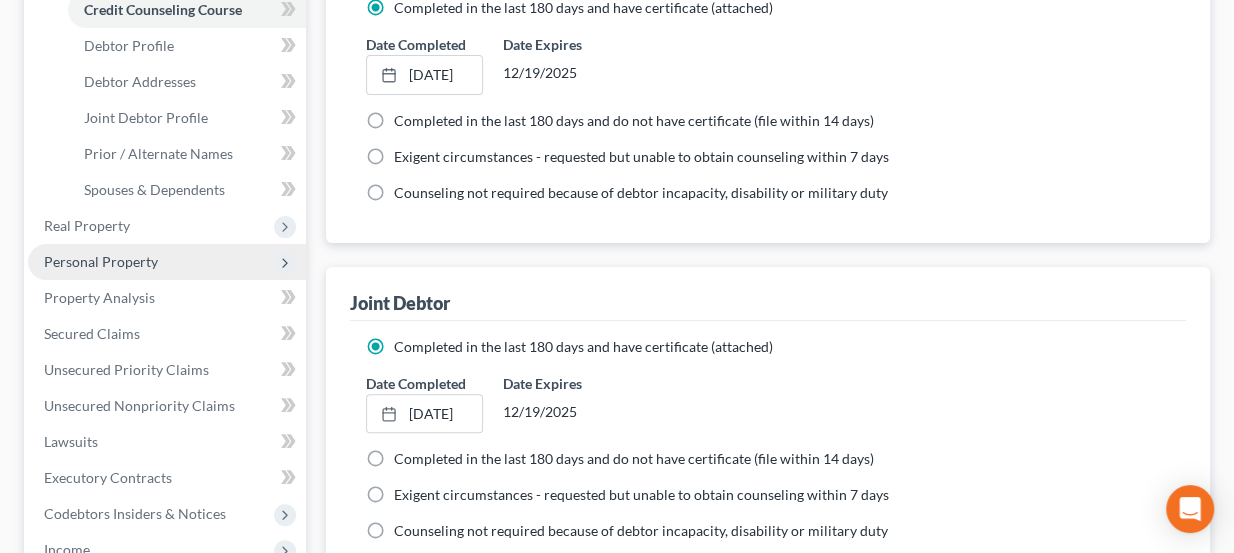 scroll, scrollTop: 363, scrollLeft: 0, axis: vertical 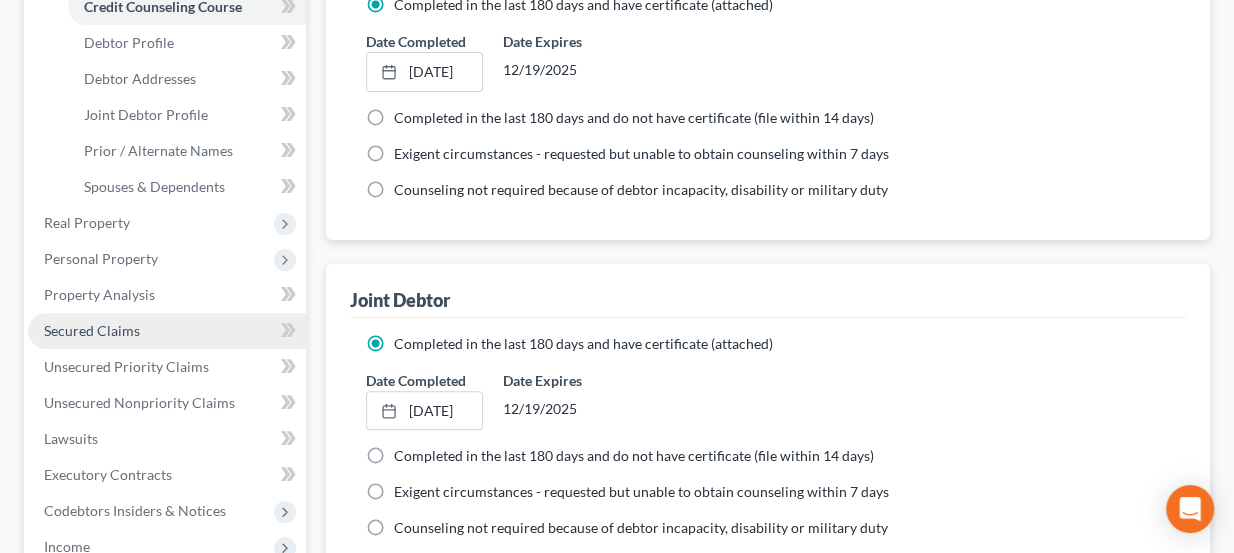 click on "Secured Claims" at bounding box center (167, 331) 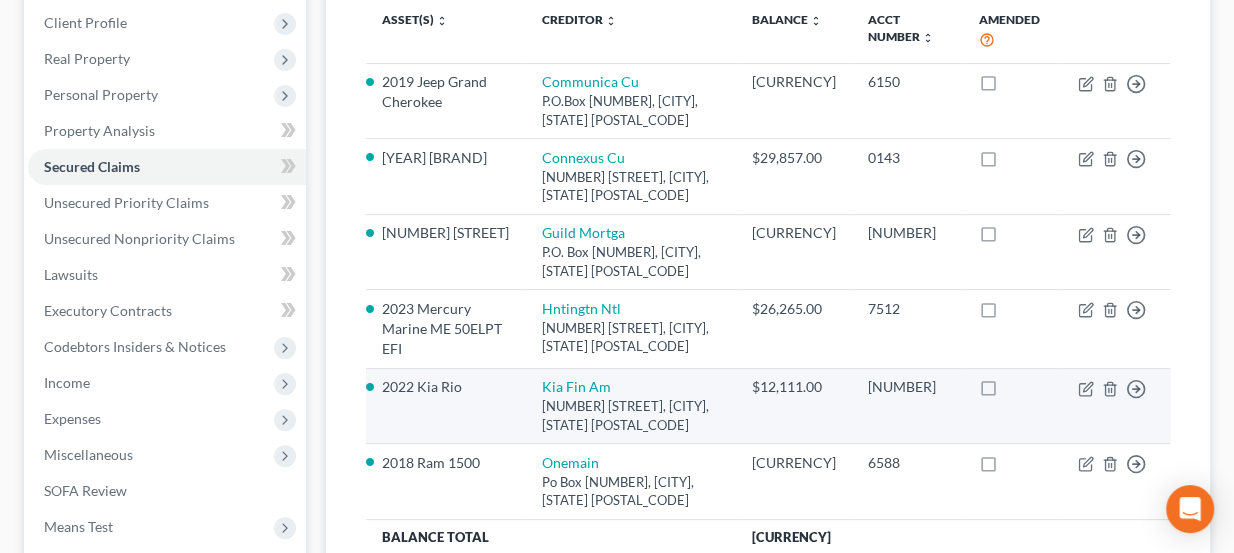 scroll, scrollTop: 273, scrollLeft: 0, axis: vertical 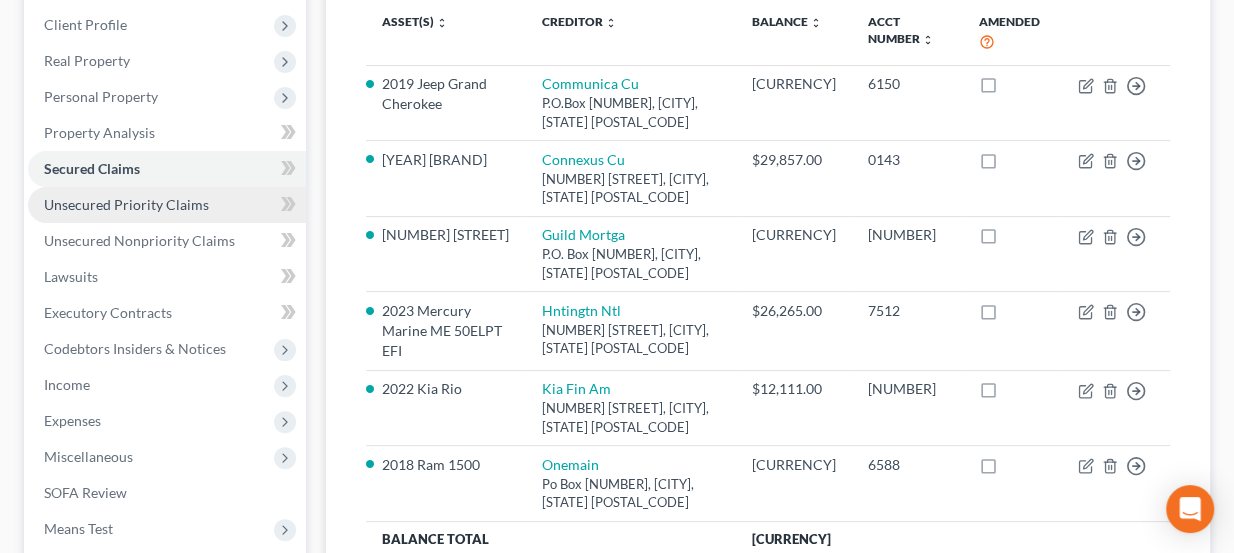 click on "Unsecured Priority Claims" at bounding box center (126, 204) 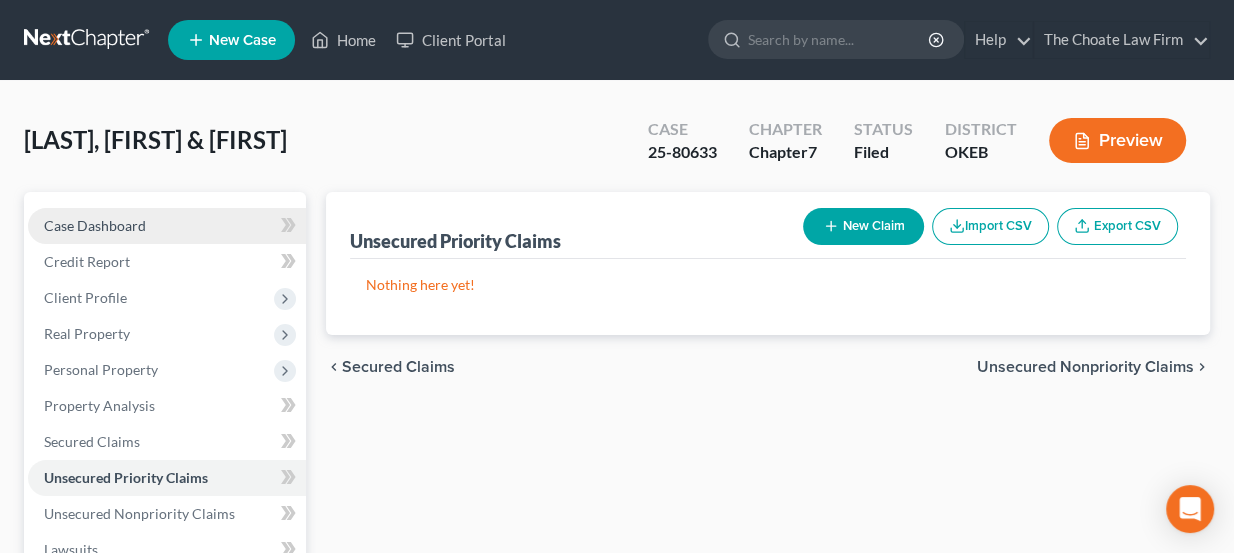 scroll, scrollTop: 0, scrollLeft: 0, axis: both 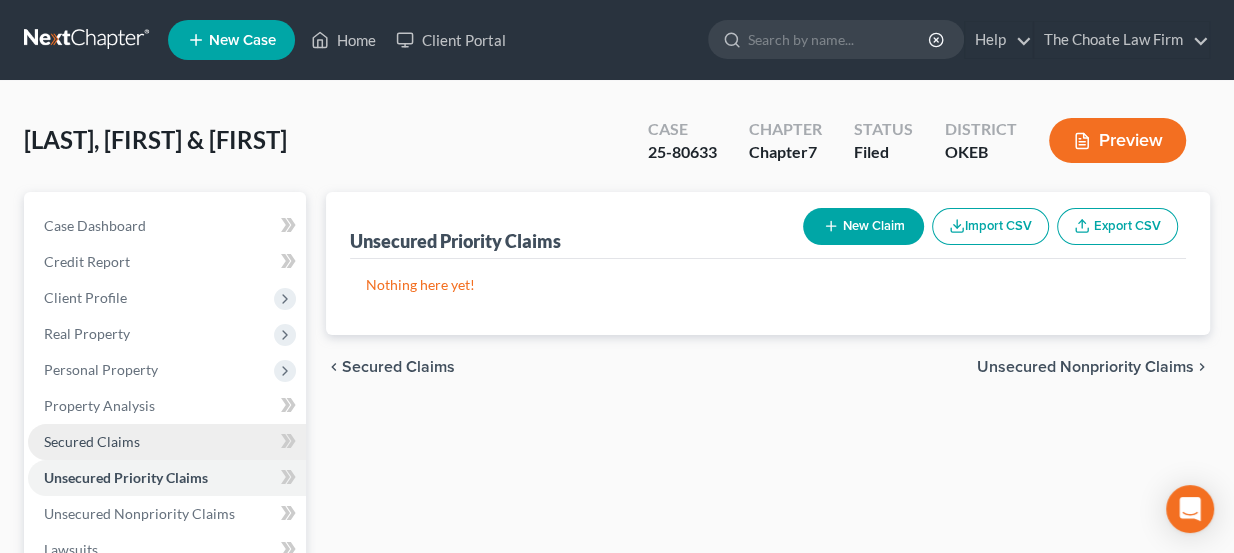 click on "Secured Claims" at bounding box center [92, 441] 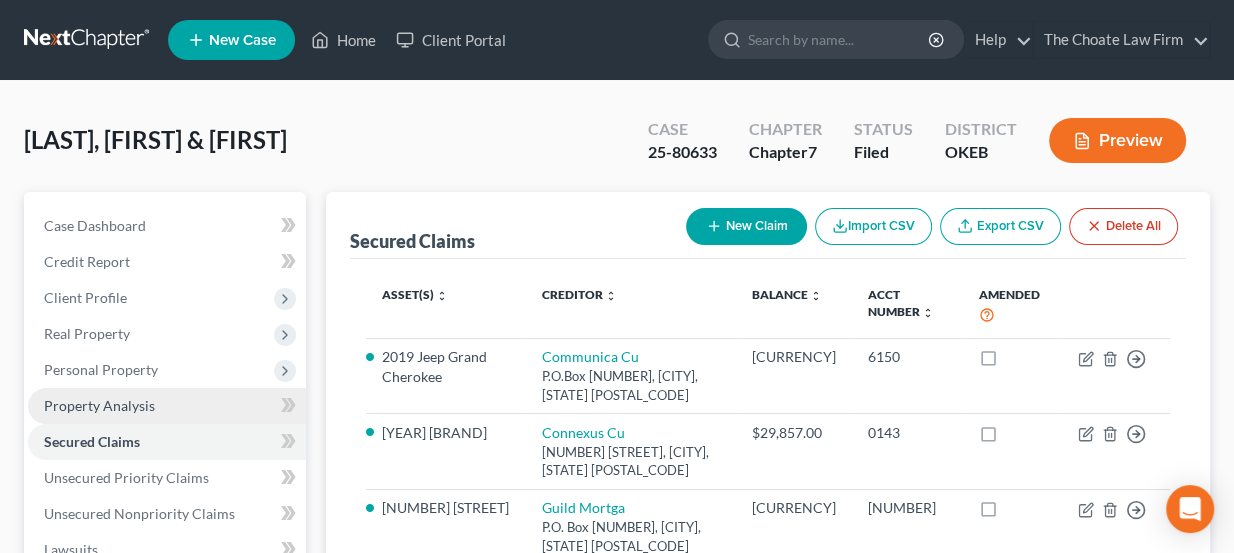 click on "Property Analysis" at bounding box center [99, 405] 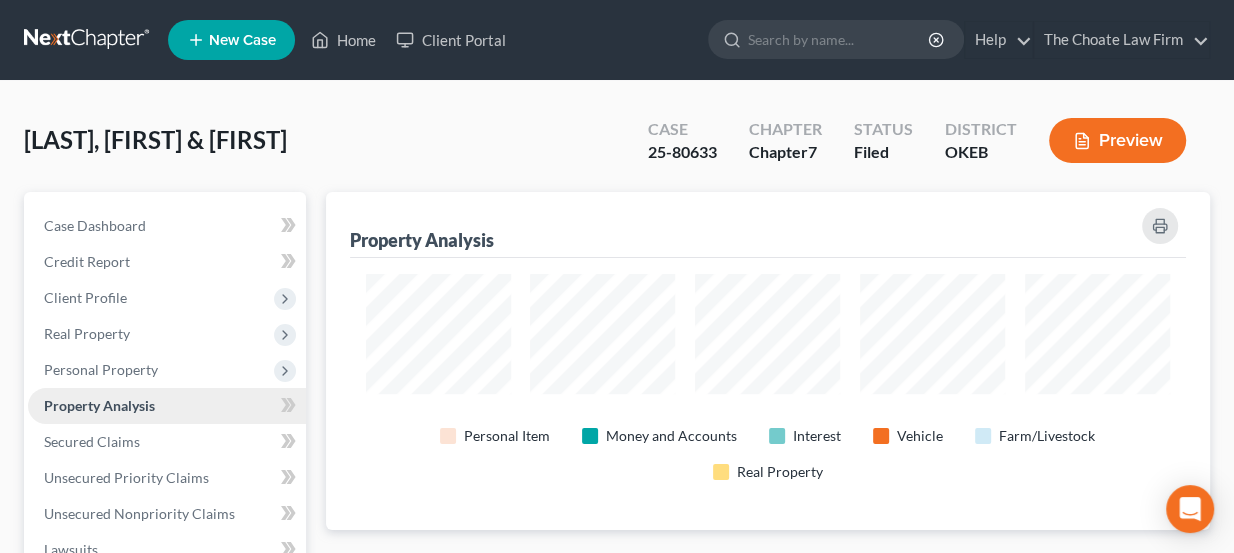 scroll, scrollTop: 999662, scrollLeft: 999115, axis: both 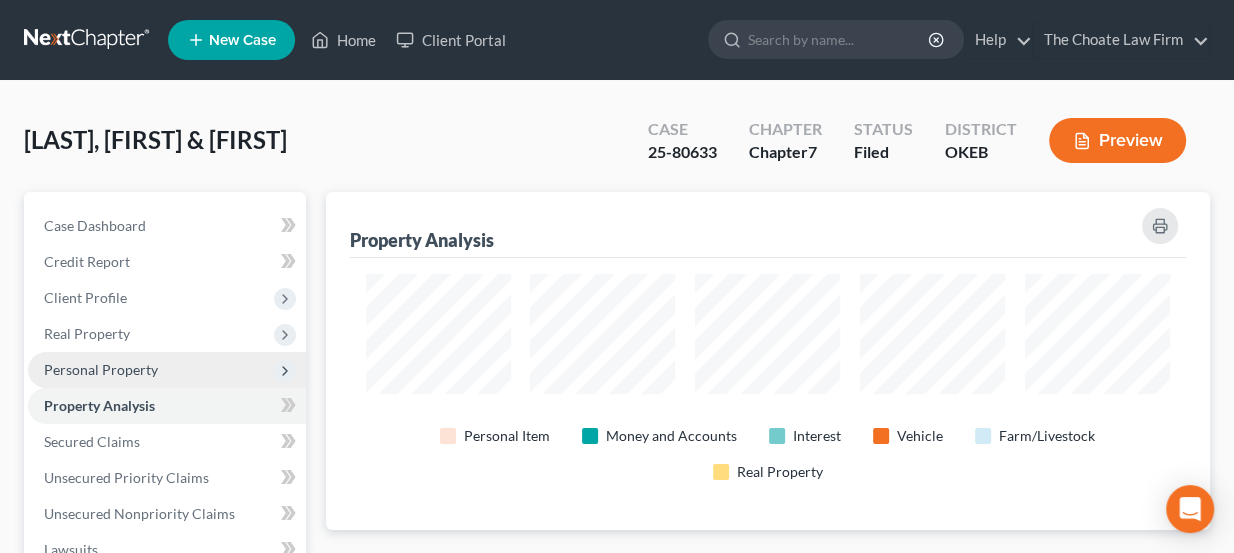 click on "Personal Property" at bounding box center (101, 369) 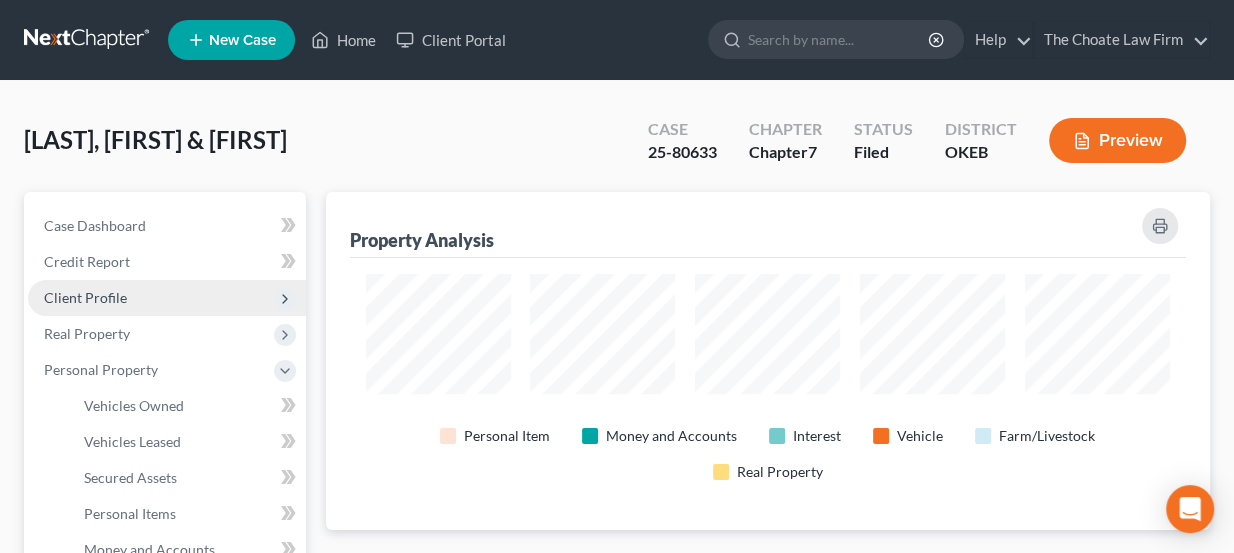 click on "Client Profile" at bounding box center [167, 298] 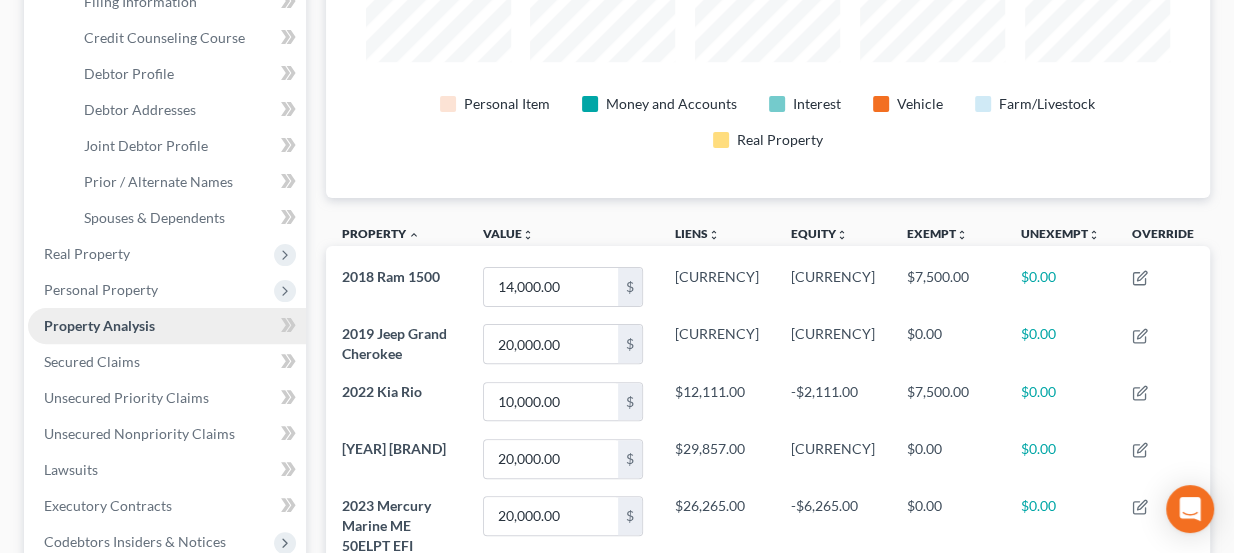 scroll 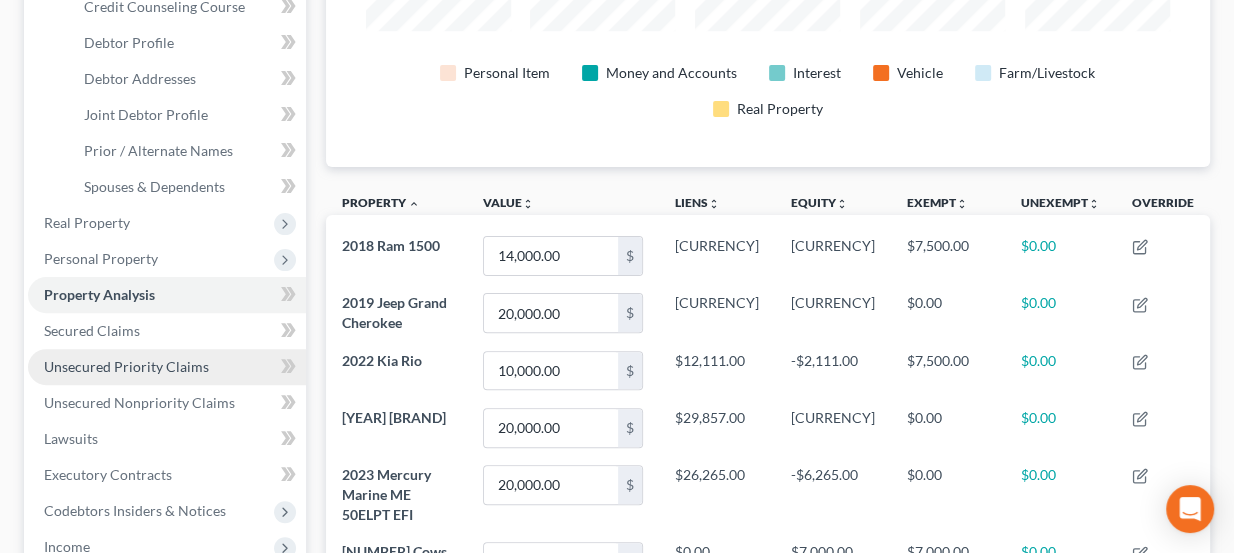 click on "Unsecured Priority Claims" at bounding box center (126, 366) 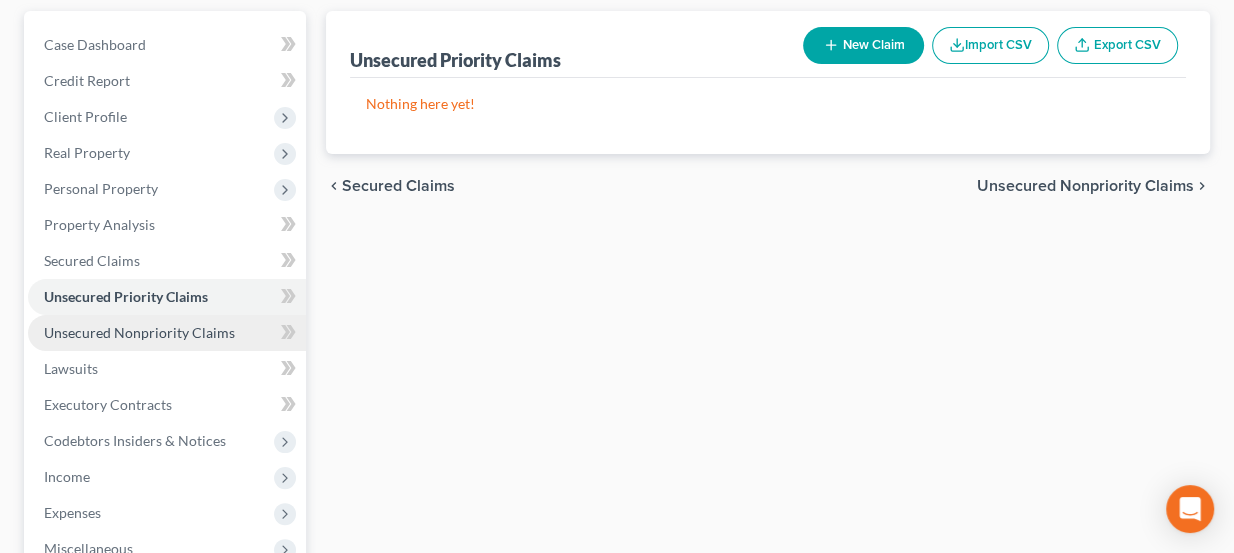 click on "Unsecured Nonpriority Claims" at bounding box center [167, 333] 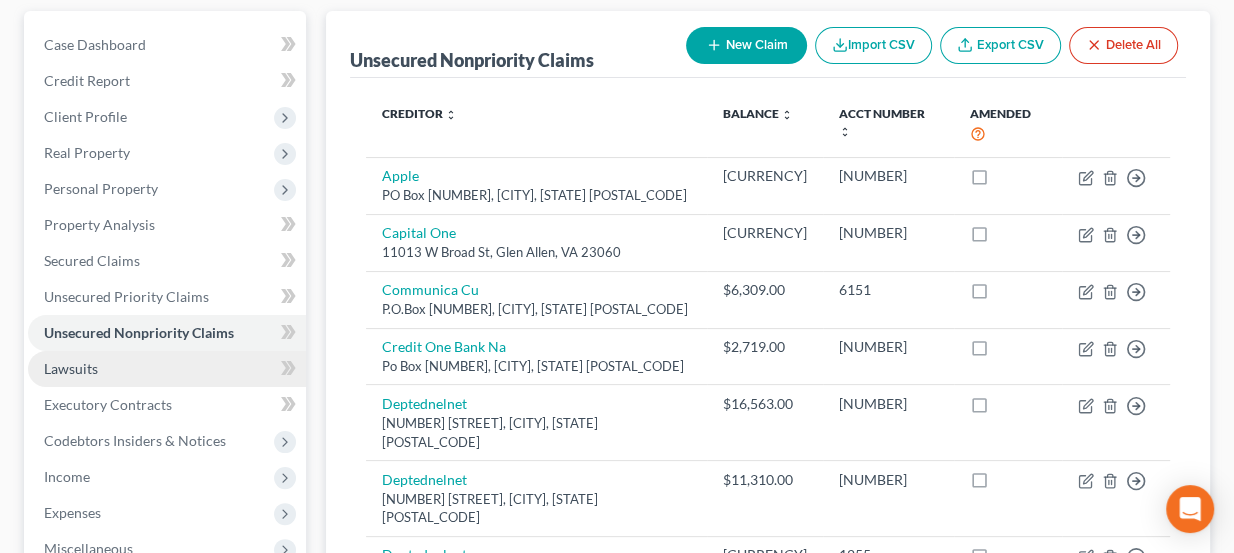 click on "Lawsuits" at bounding box center [167, 369] 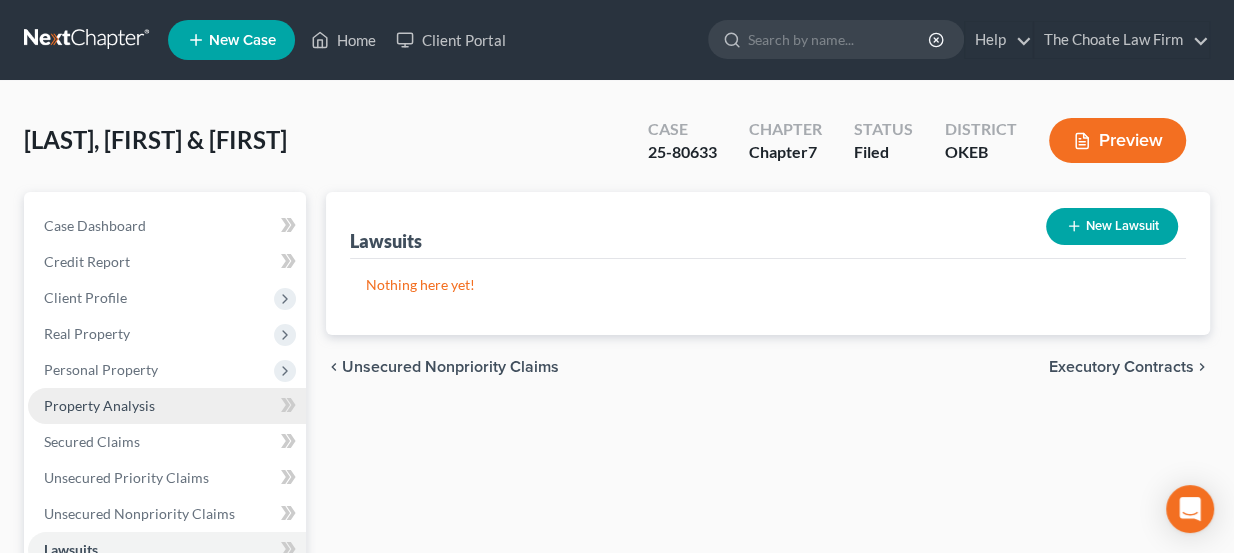click on "Property Analysis" at bounding box center [99, 405] 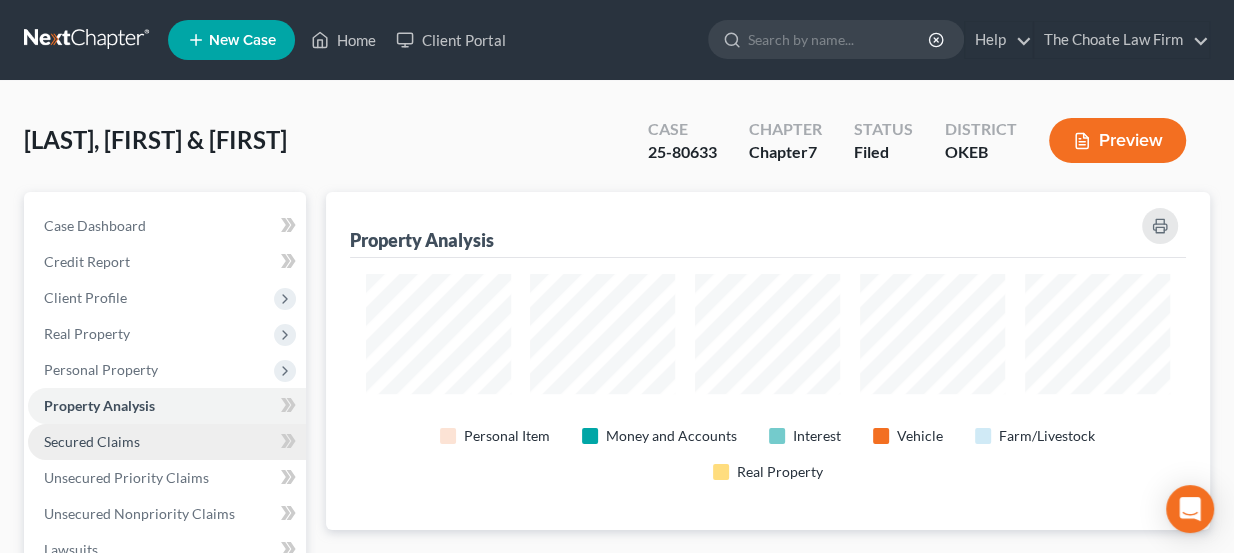 click on "Secured Claims" at bounding box center (92, 441) 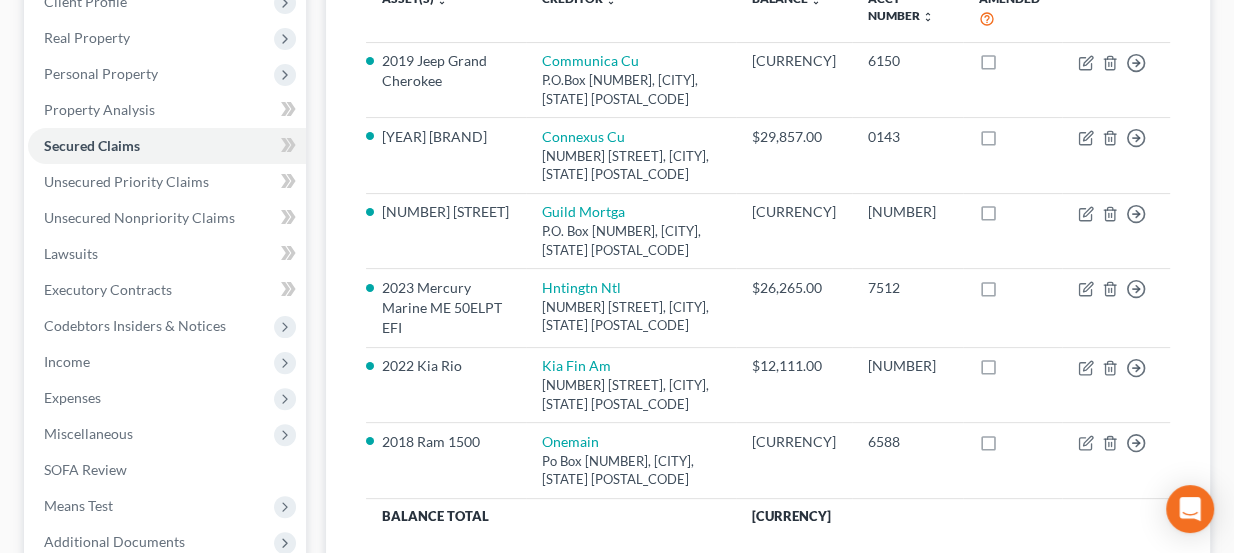 scroll, scrollTop: 0, scrollLeft: 0, axis: both 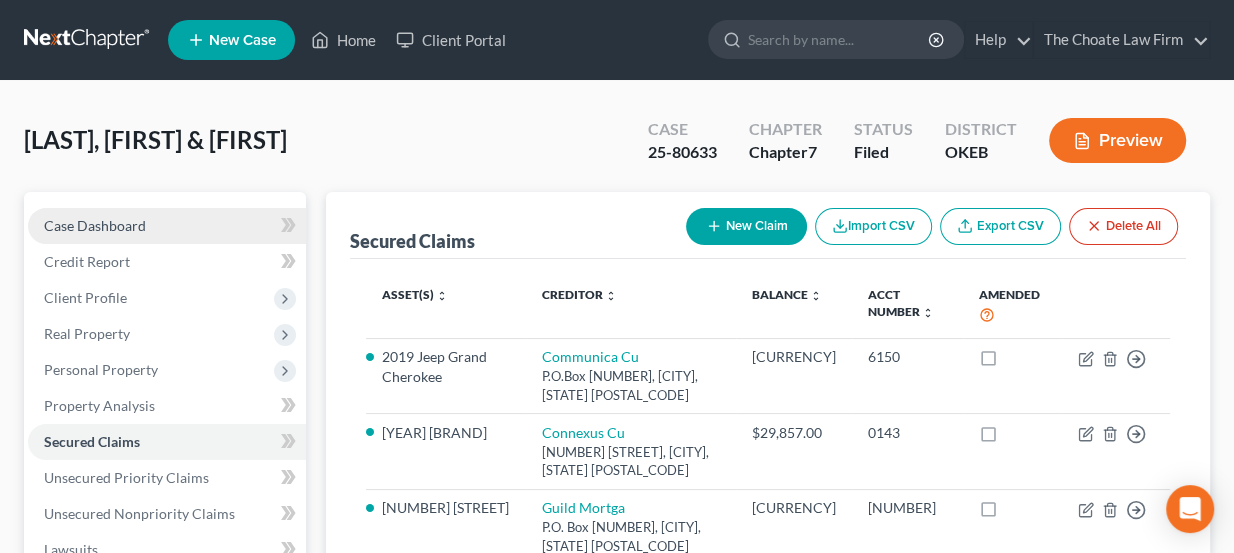 click on "Case Dashboard" at bounding box center [95, 225] 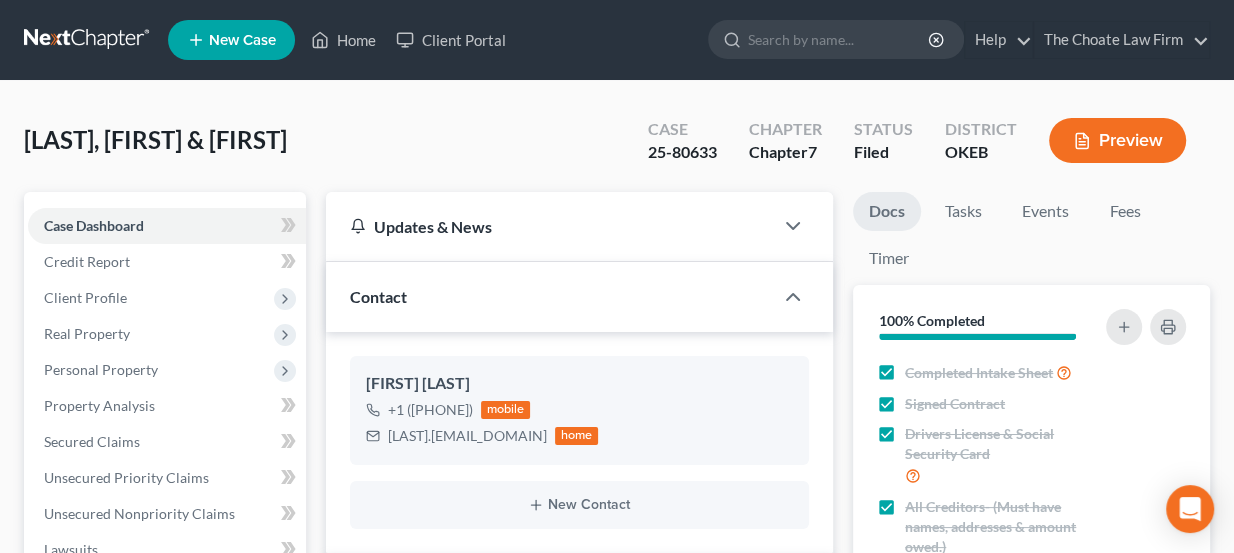 scroll, scrollTop: 181, scrollLeft: 0, axis: vertical 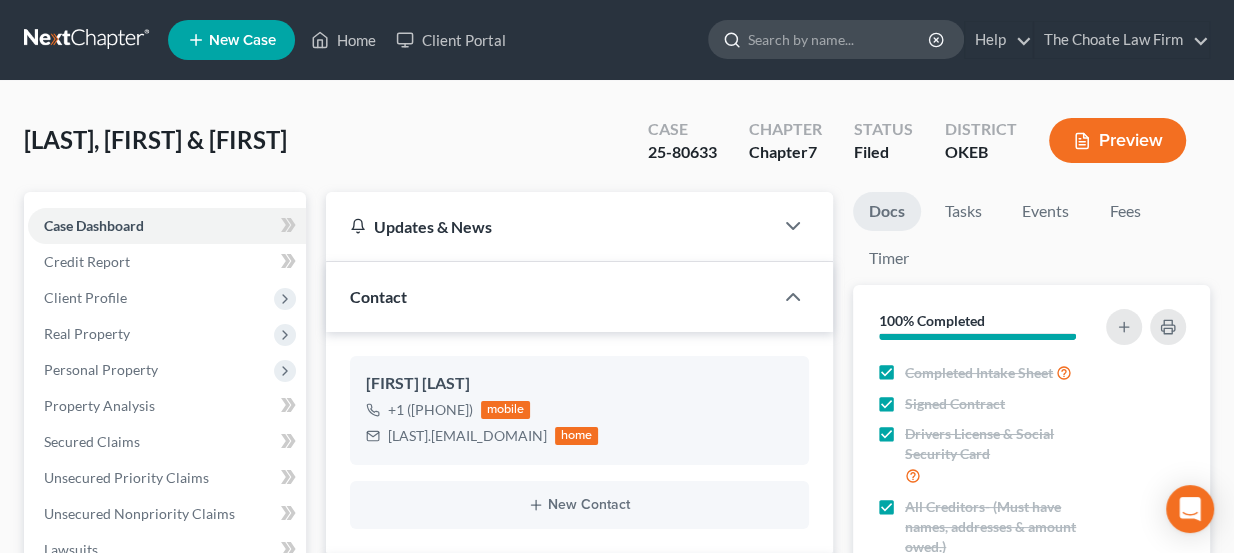 click at bounding box center (839, 39) 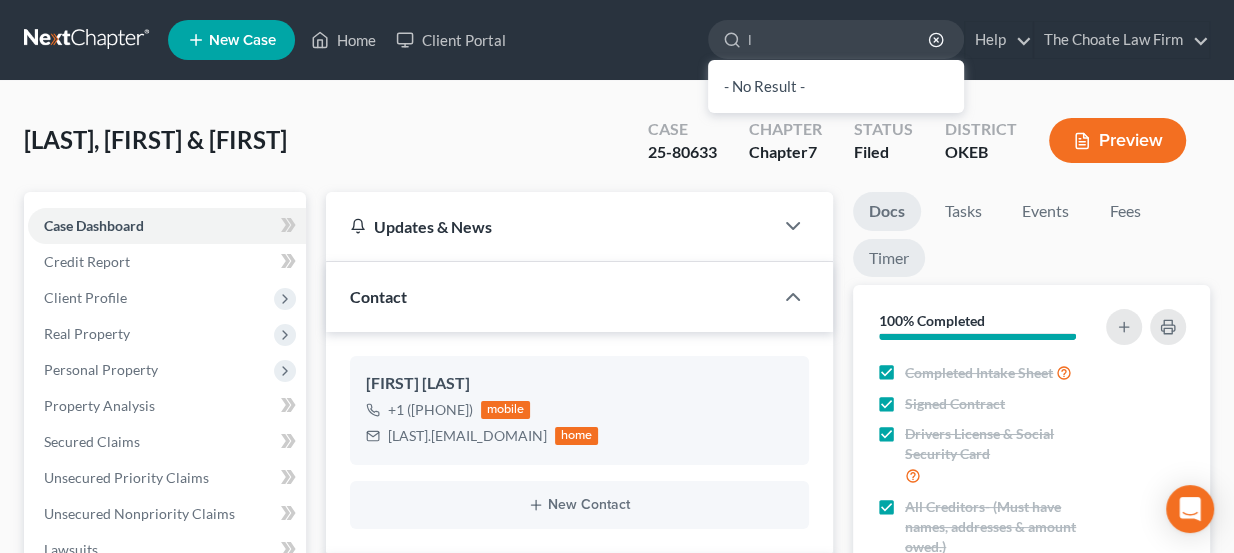 type on "l" 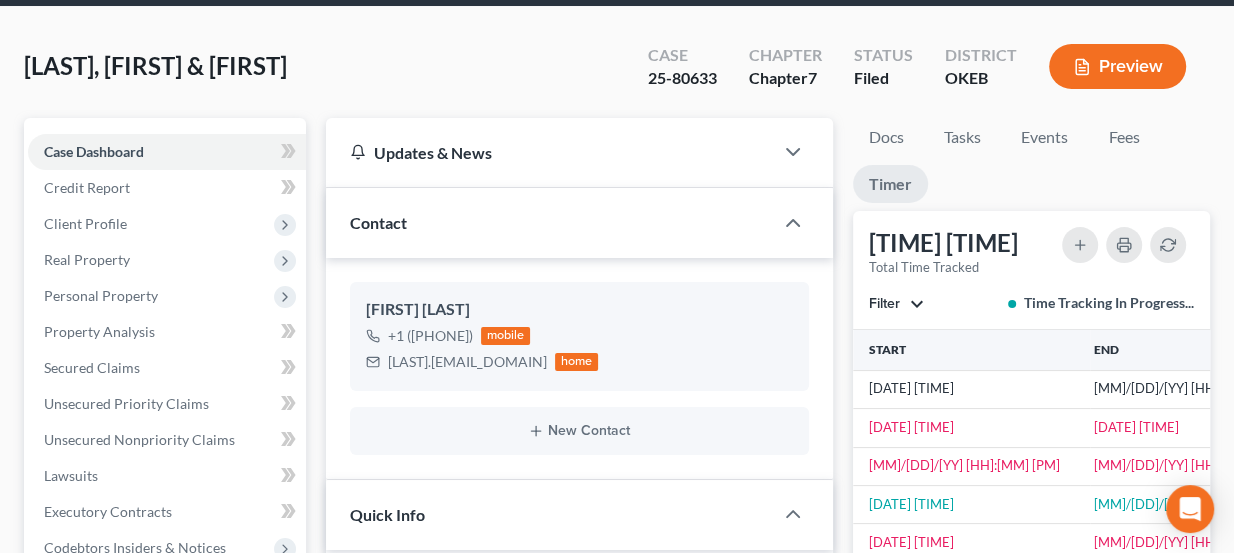 scroll, scrollTop: 181, scrollLeft: 0, axis: vertical 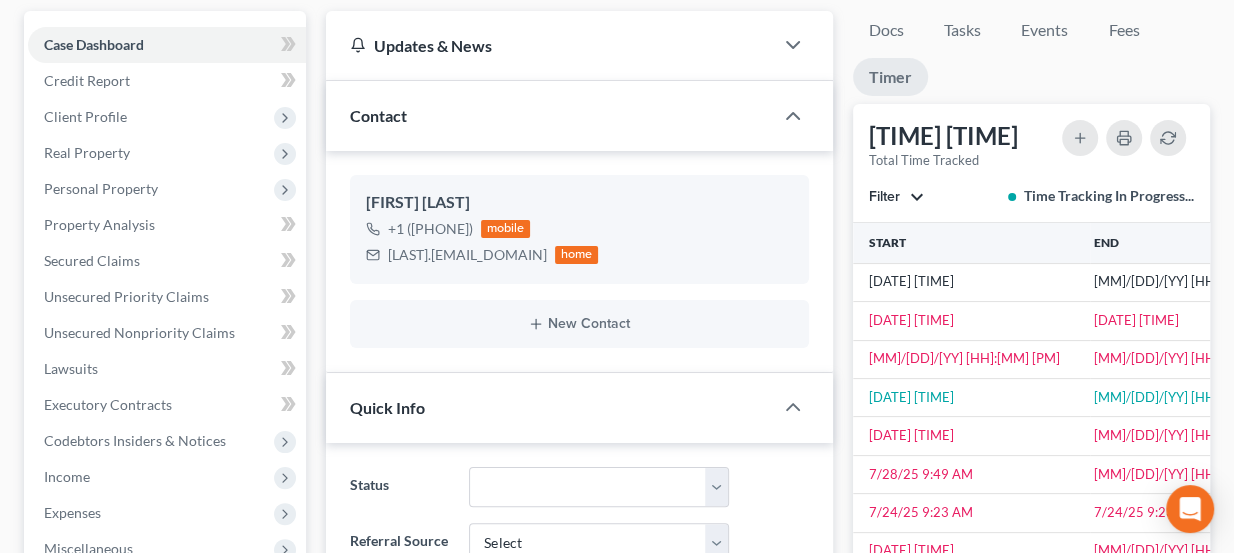 click on "Filter" at bounding box center (896, 197) 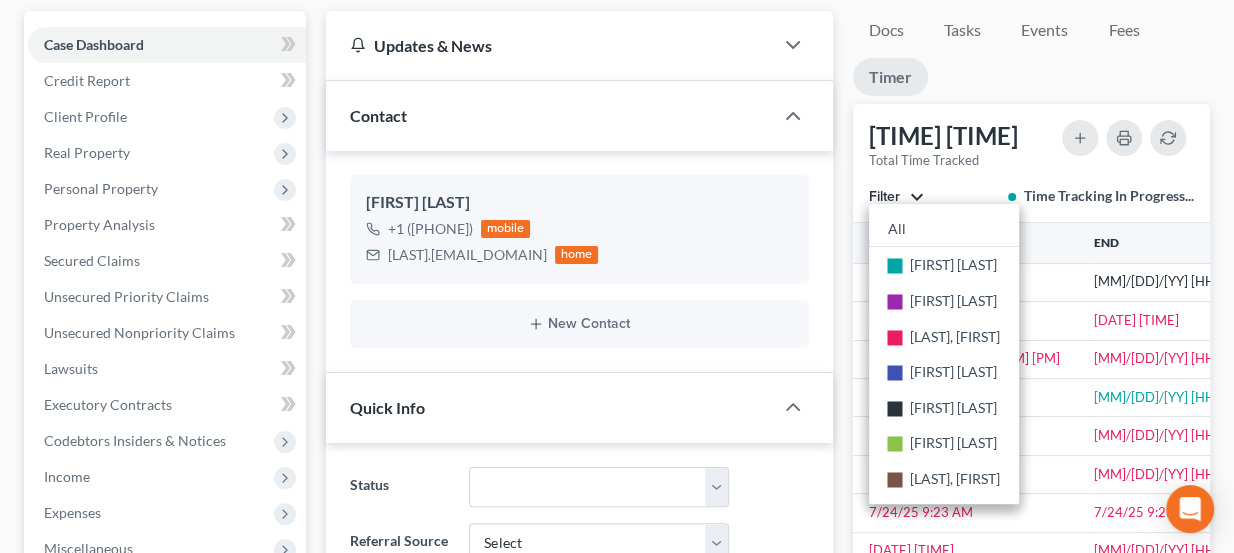 click on "Filter" at bounding box center (896, 197) 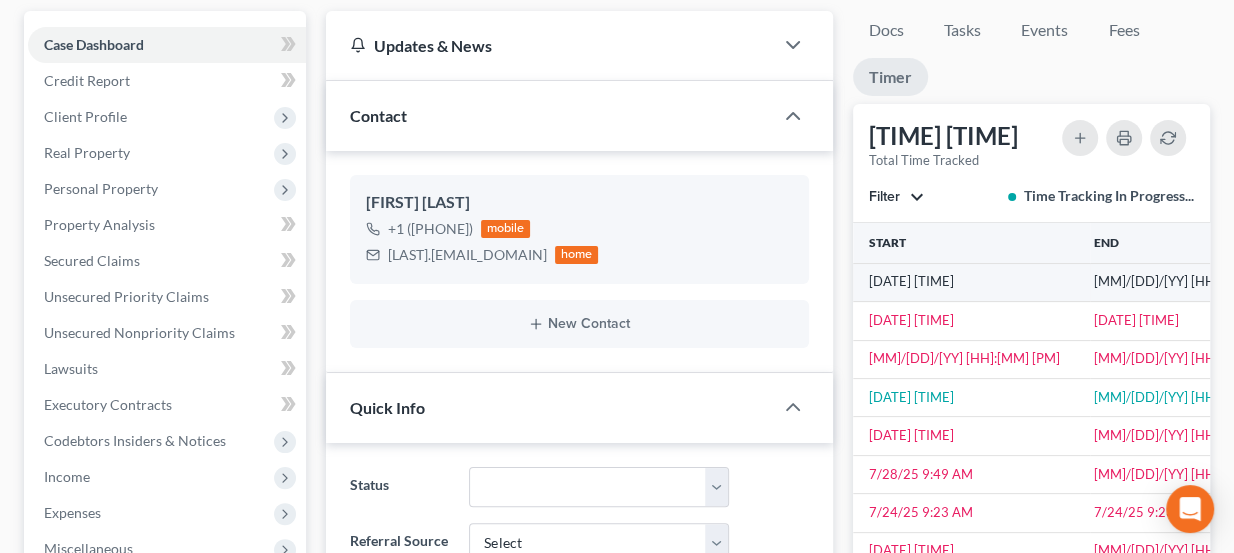 click 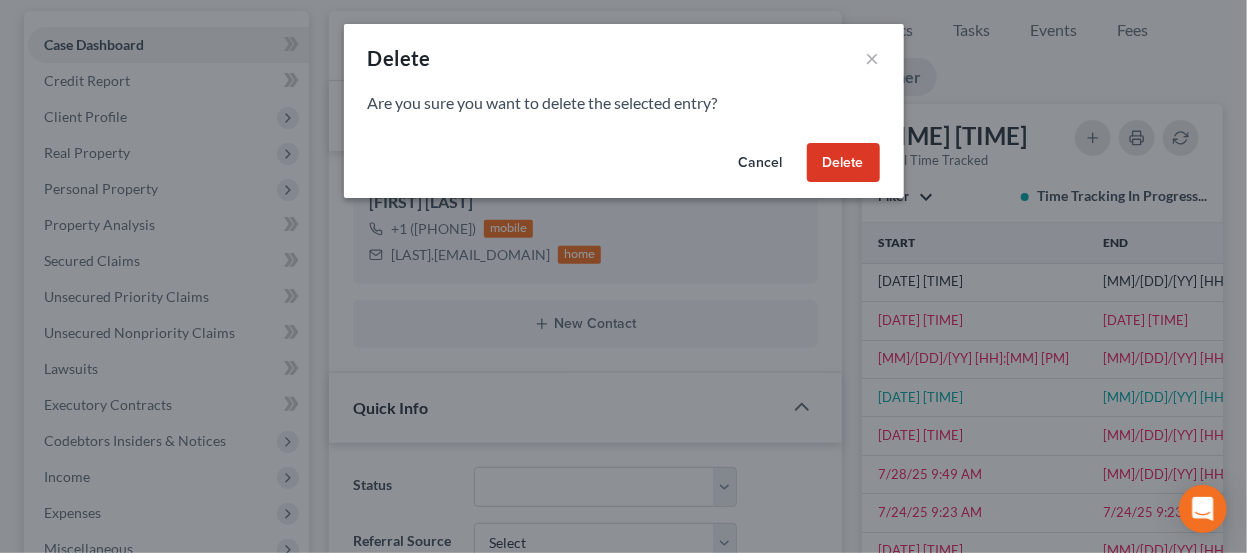 click on "Delete" at bounding box center [843, 163] 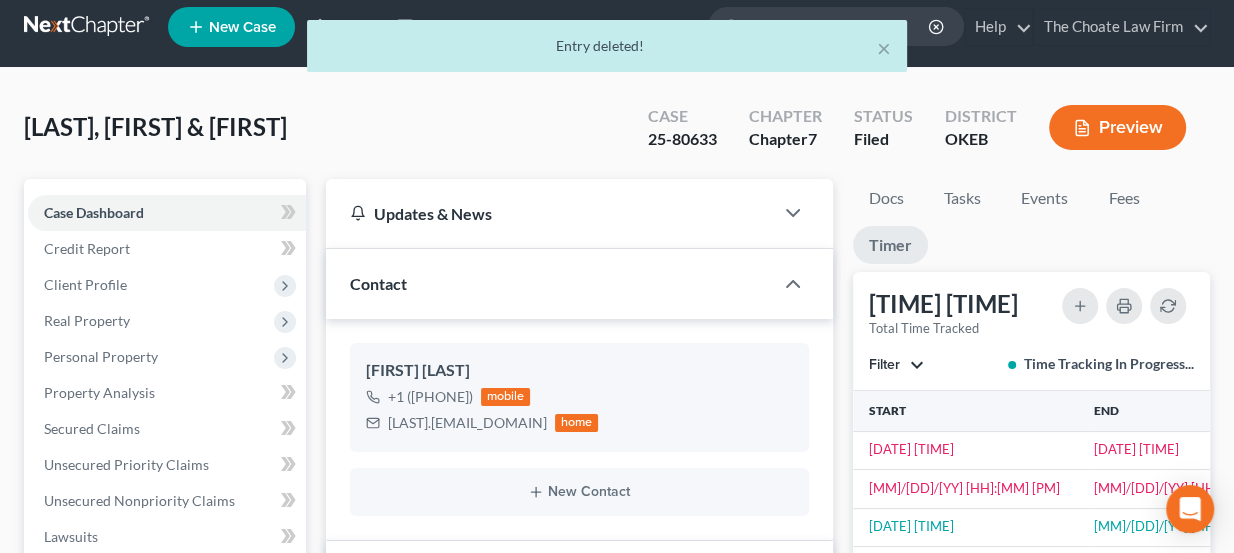scroll, scrollTop: 0, scrollLeft: 0, axis: both 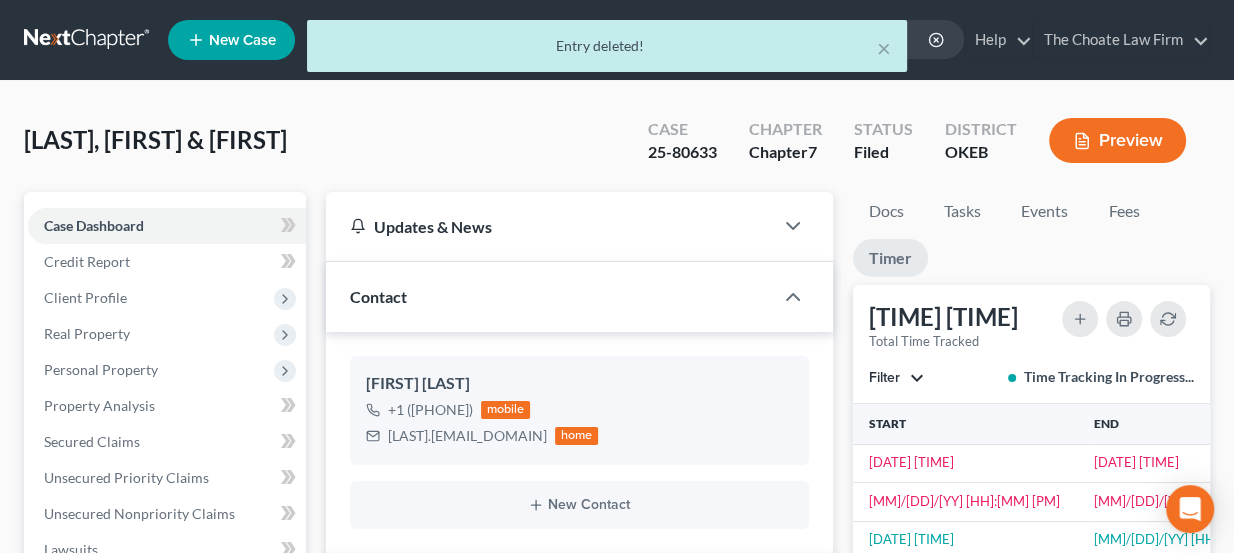 click on "× Entry deleted!" at bounding box center (607, 51) 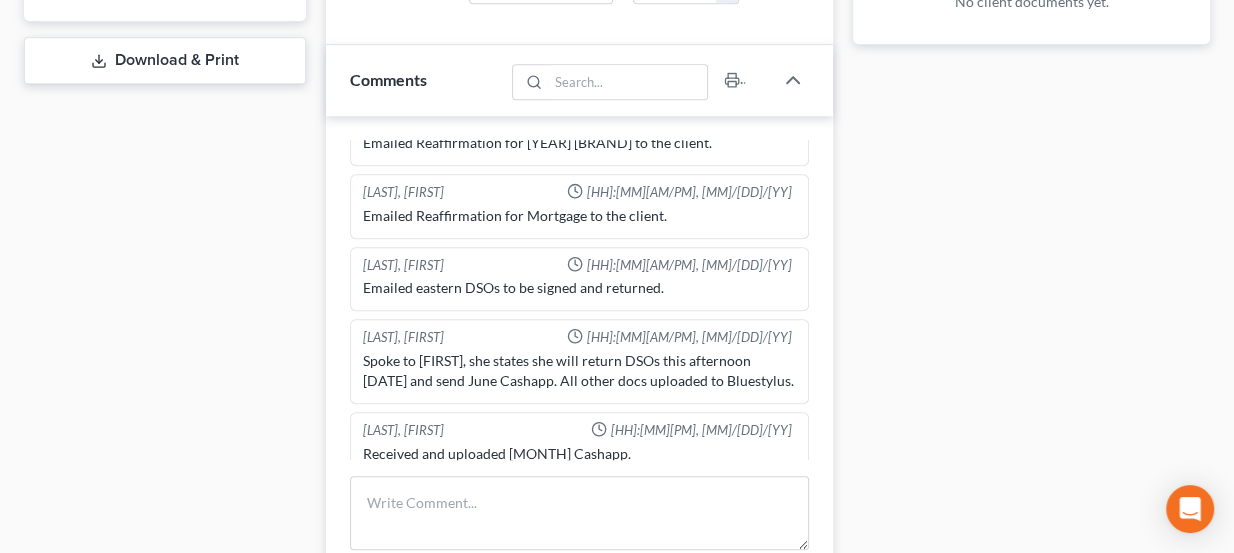 scroll, scrollTop: 909, scrollLeft: 0, axis: vertical 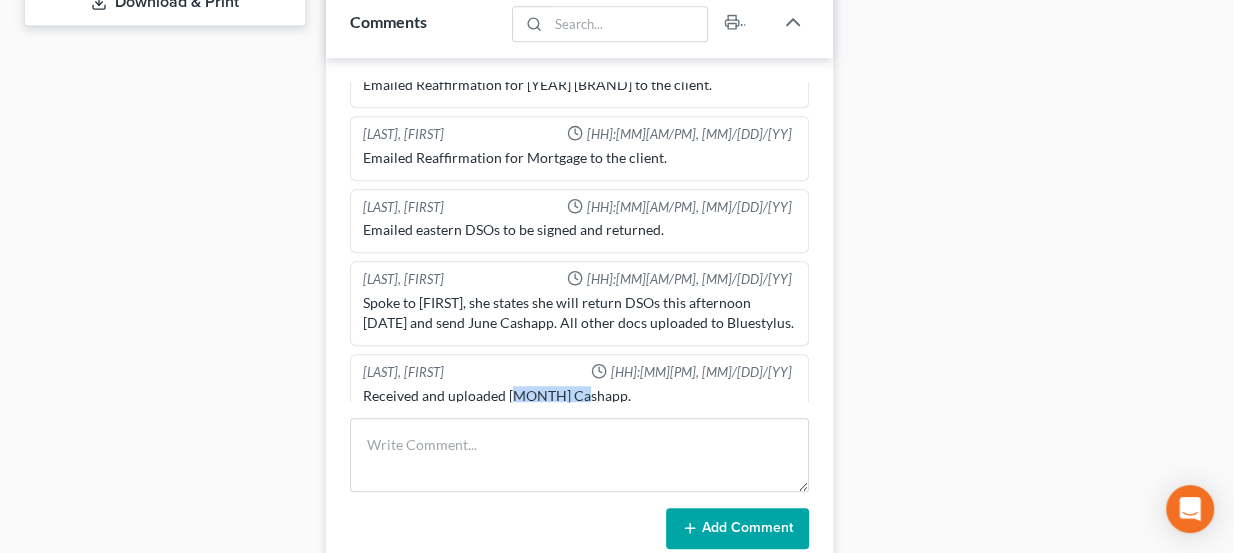 drag, startPoint x: 533, startPoint y: 382, endPoint x: 572, endPoint y: 376, distance: 39.45884 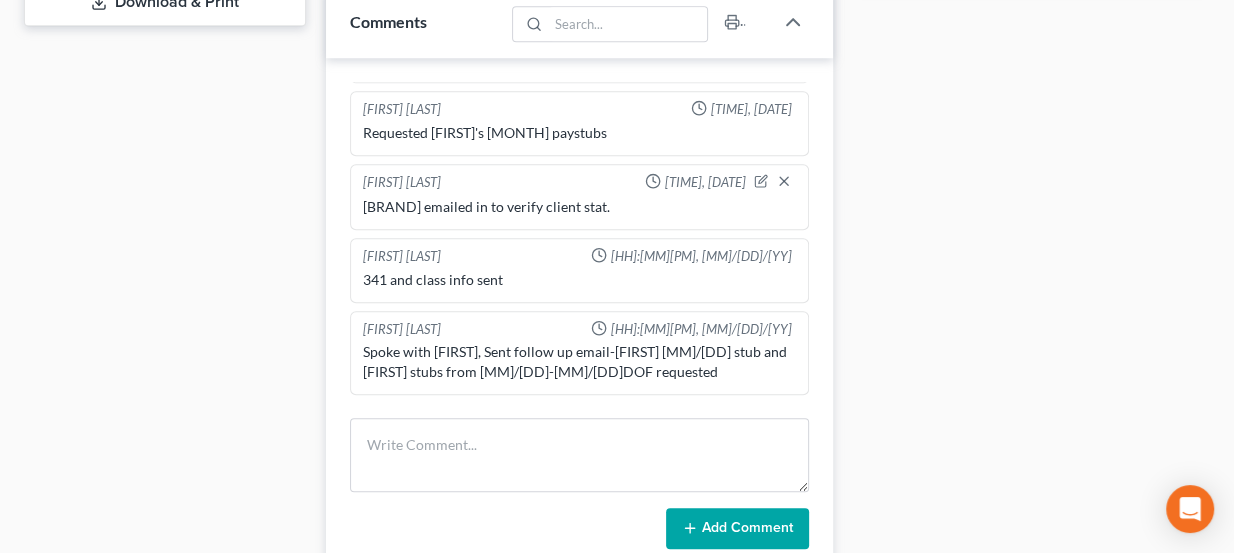 scroll, scrollTop: 793, scrollLeft: 0, axis: vertical 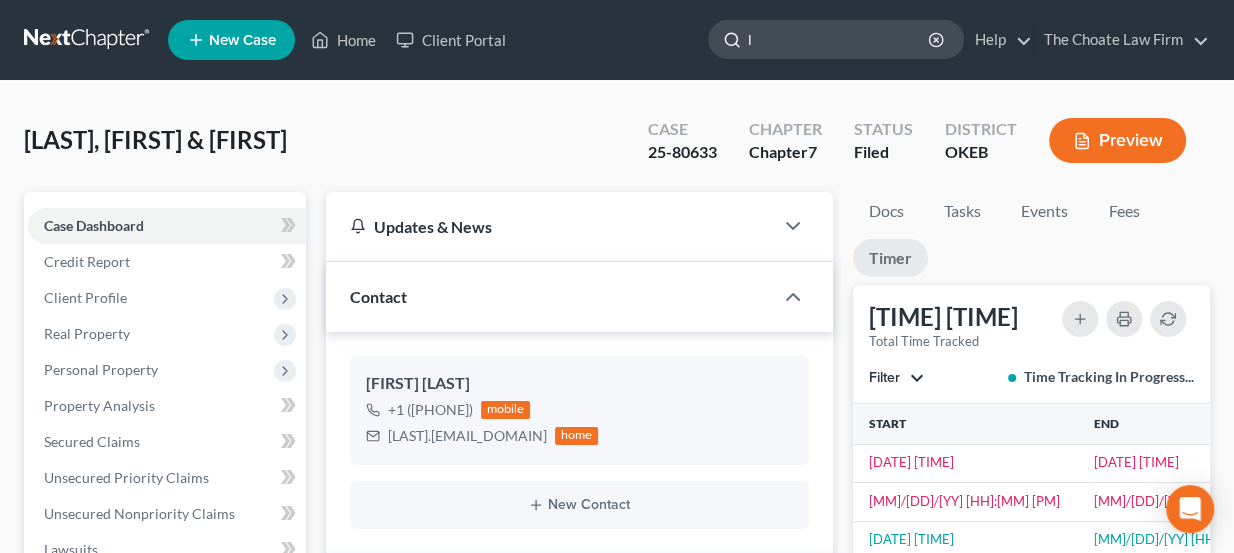 click on "l" at bounding box center (839, 39) 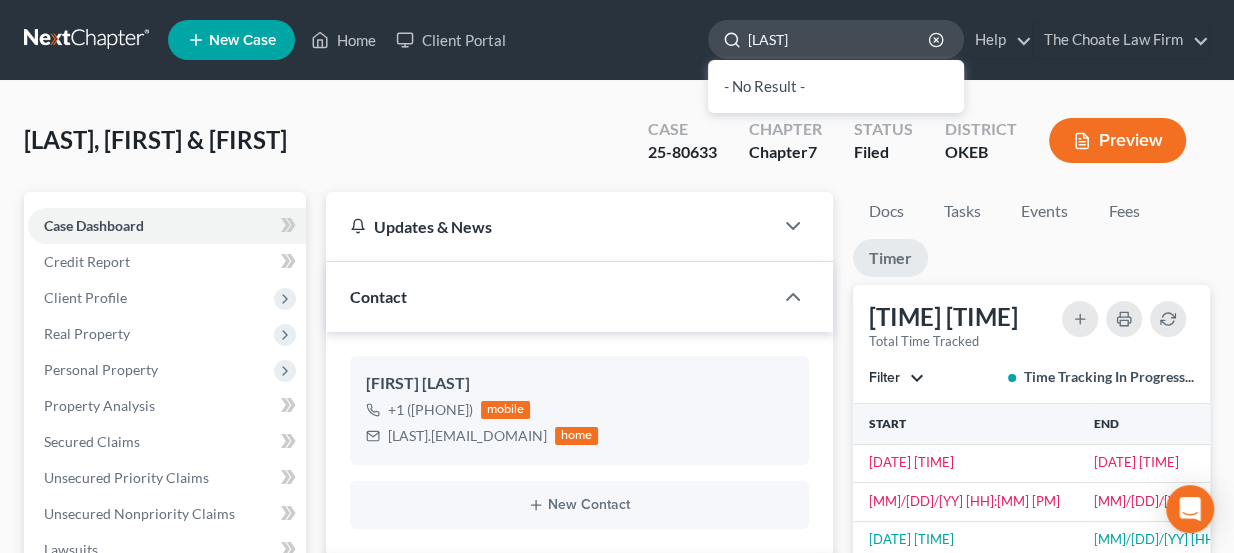 type on "stringfellow" 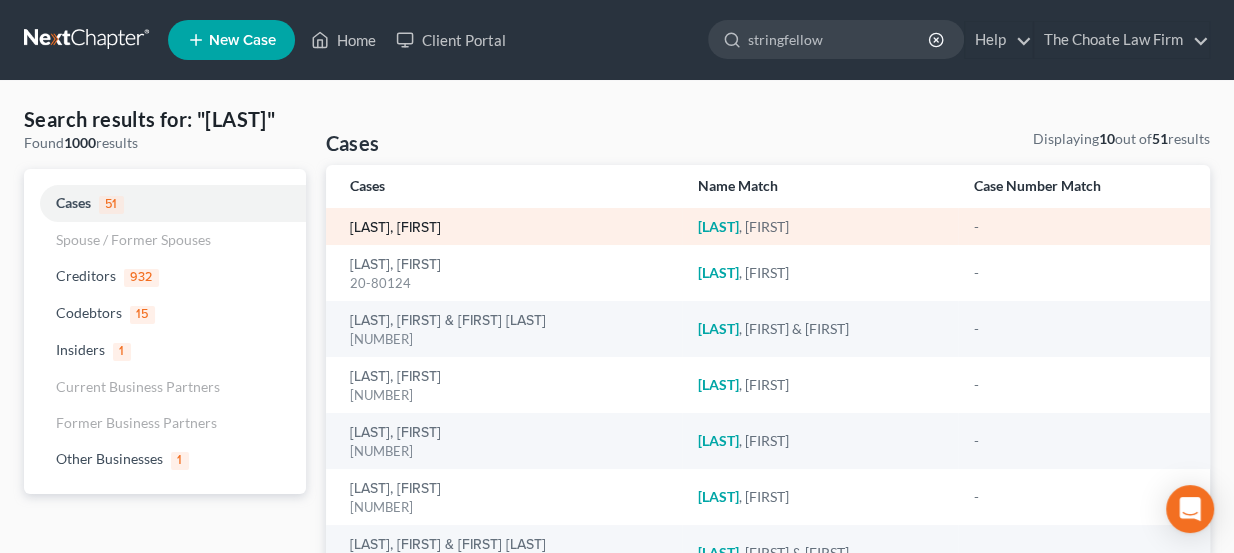 click on "[LAST], [FIRST]" at bounding box center (395, 228) 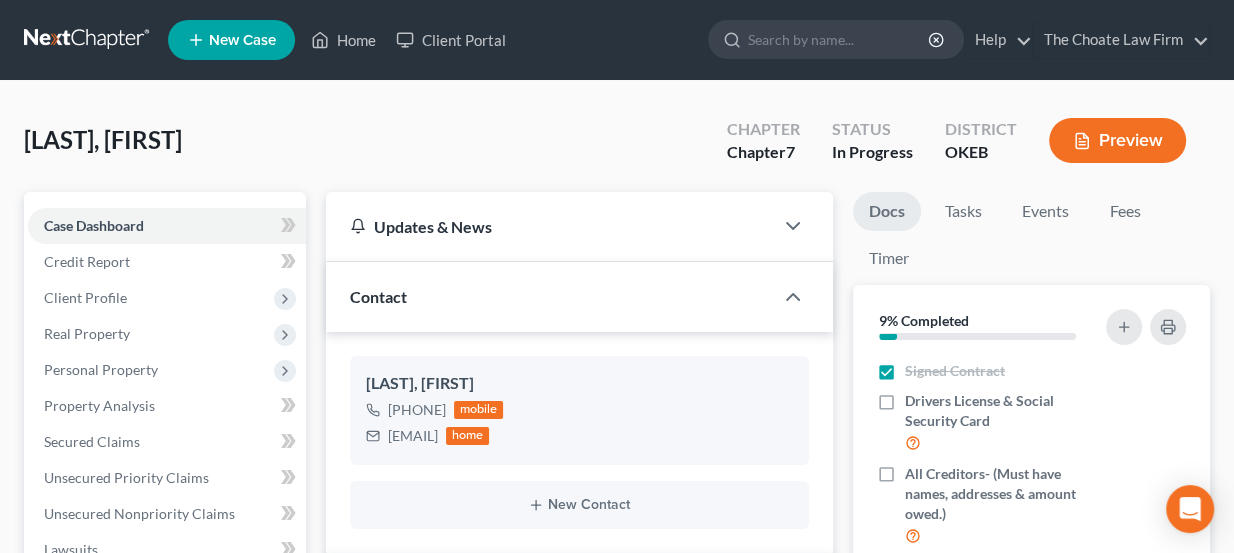 scroll, scrollTop: 207, scrollLeft: 0, axis: vertical 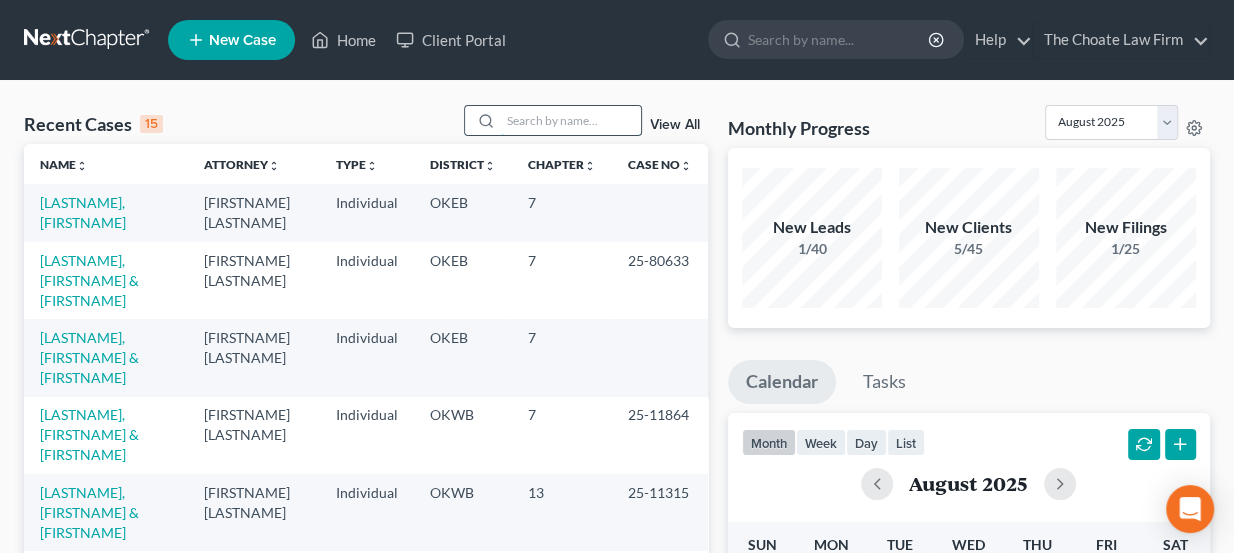 click at bounding box center [571, 120] 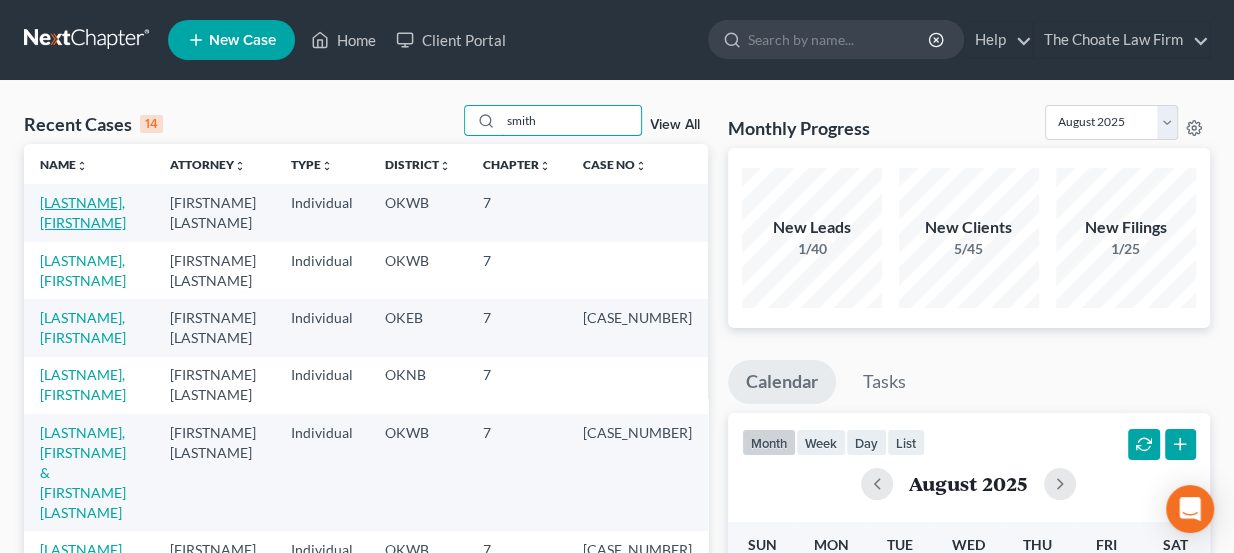 type on "smith" 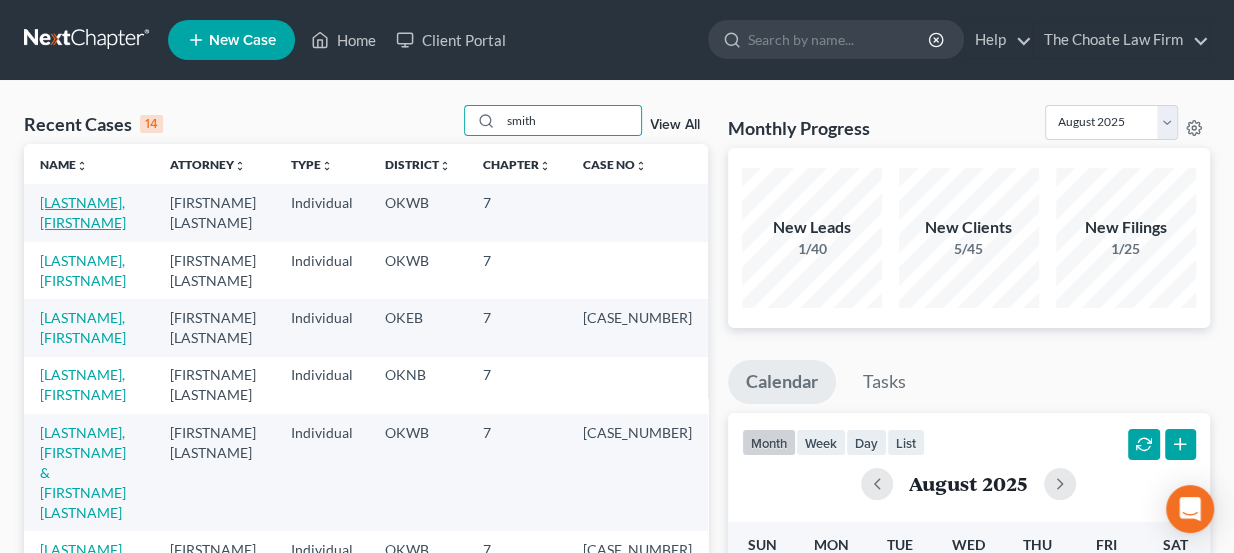click on "[LASTNAME], [FIRSTNAME]" at bounding box center [83, 212] 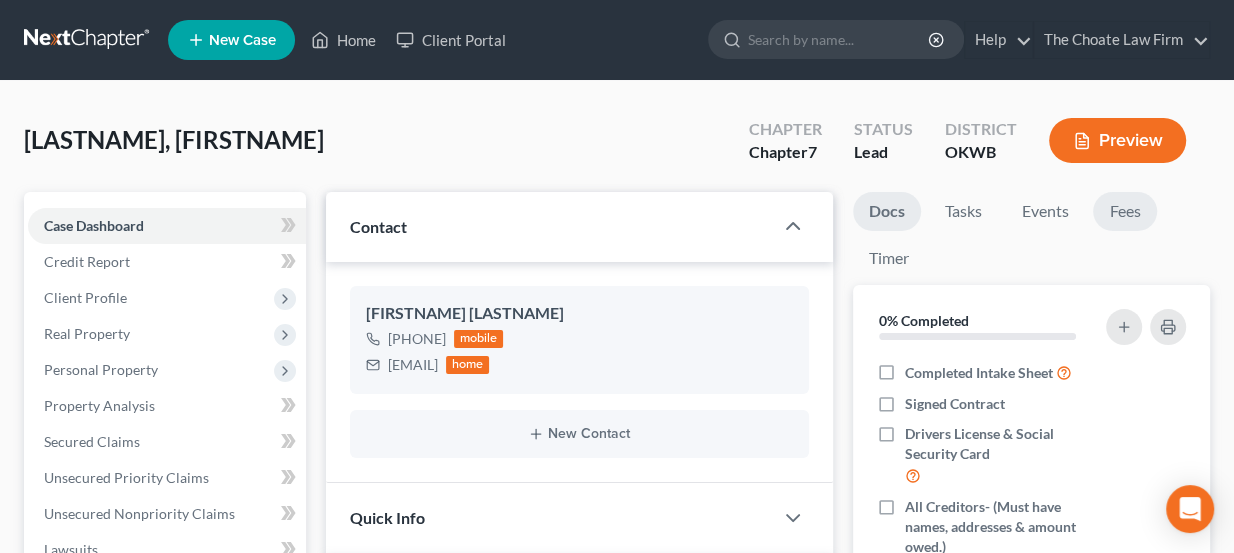 click on "Fees" at bounding box center (1125, 211) 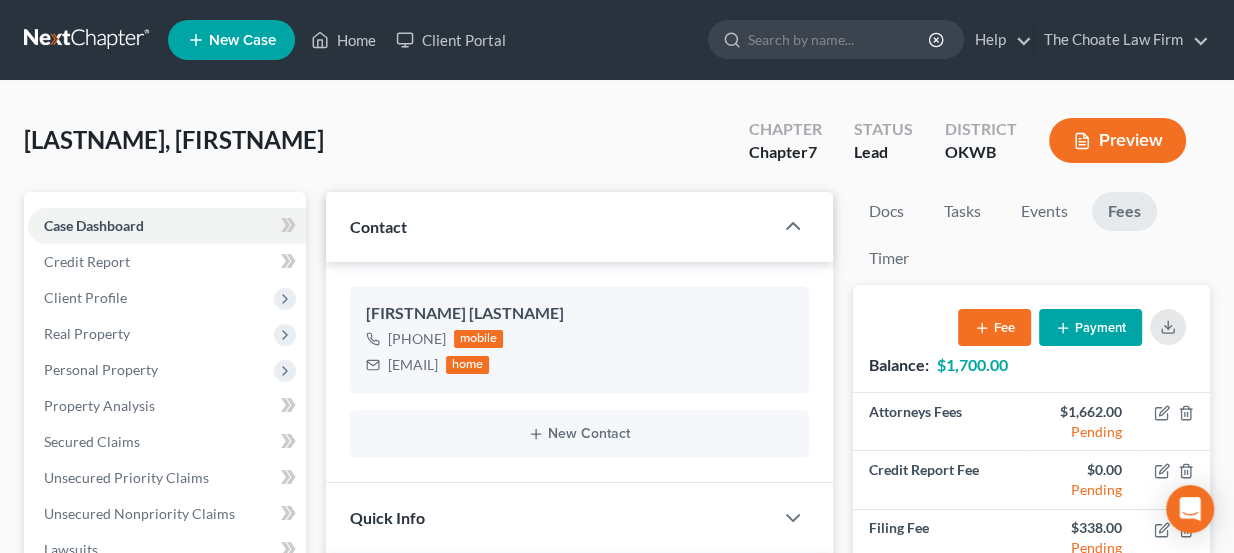 scroll, scrollTop: 875, scrollLeft: 0, axis: vertical 